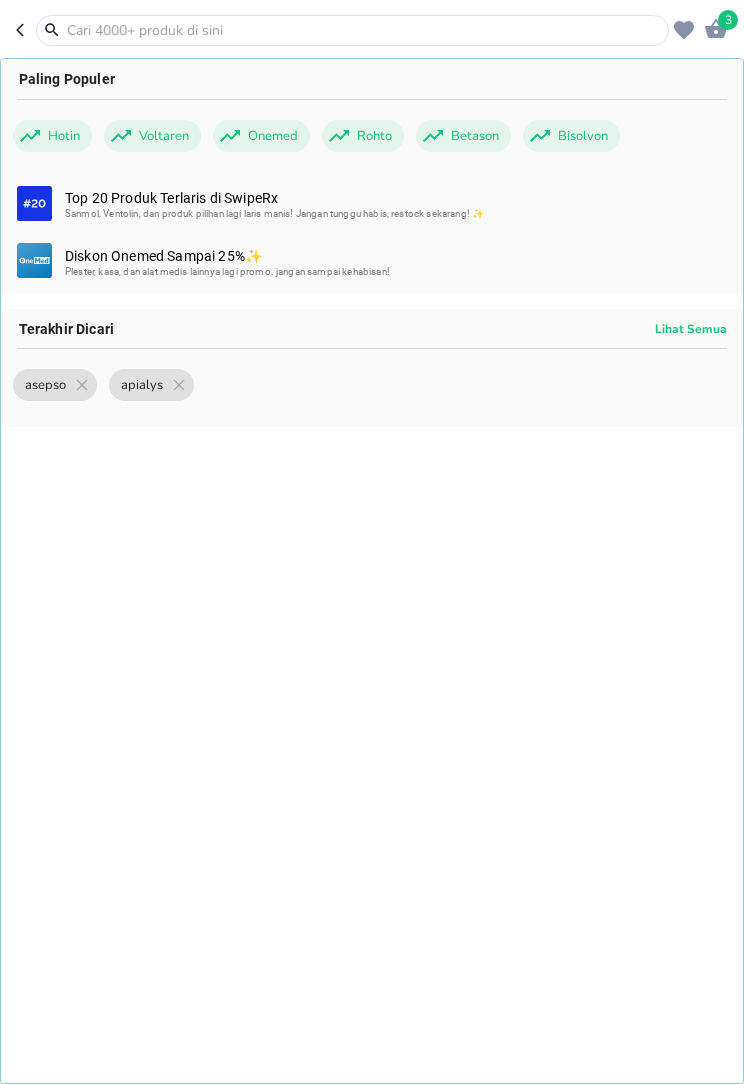 scroll, scrollTop: 0, scrollLeft: 0, axis: both 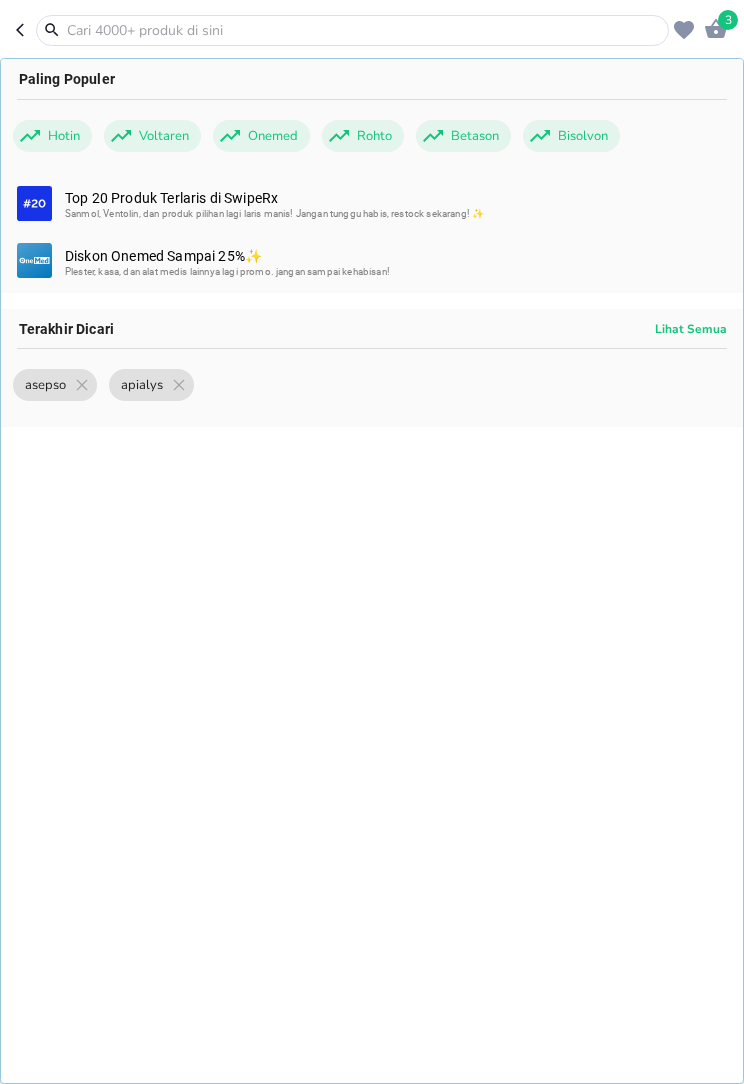 click at bounding box center (364, 30) 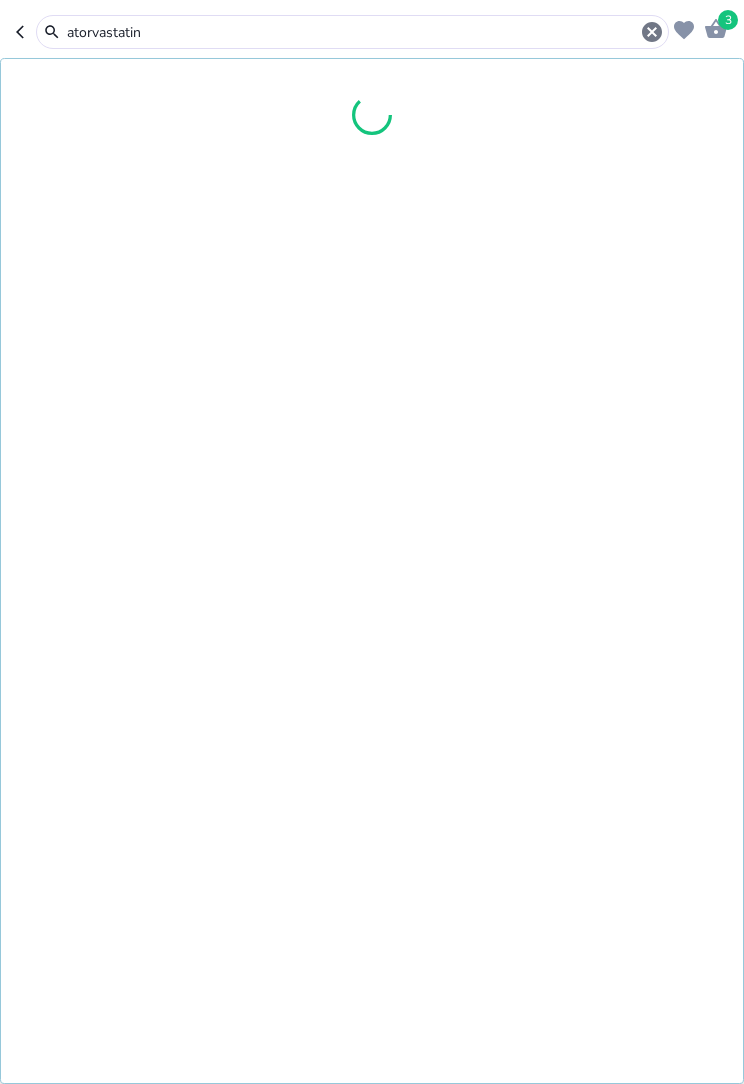 type on "atorvastatin" 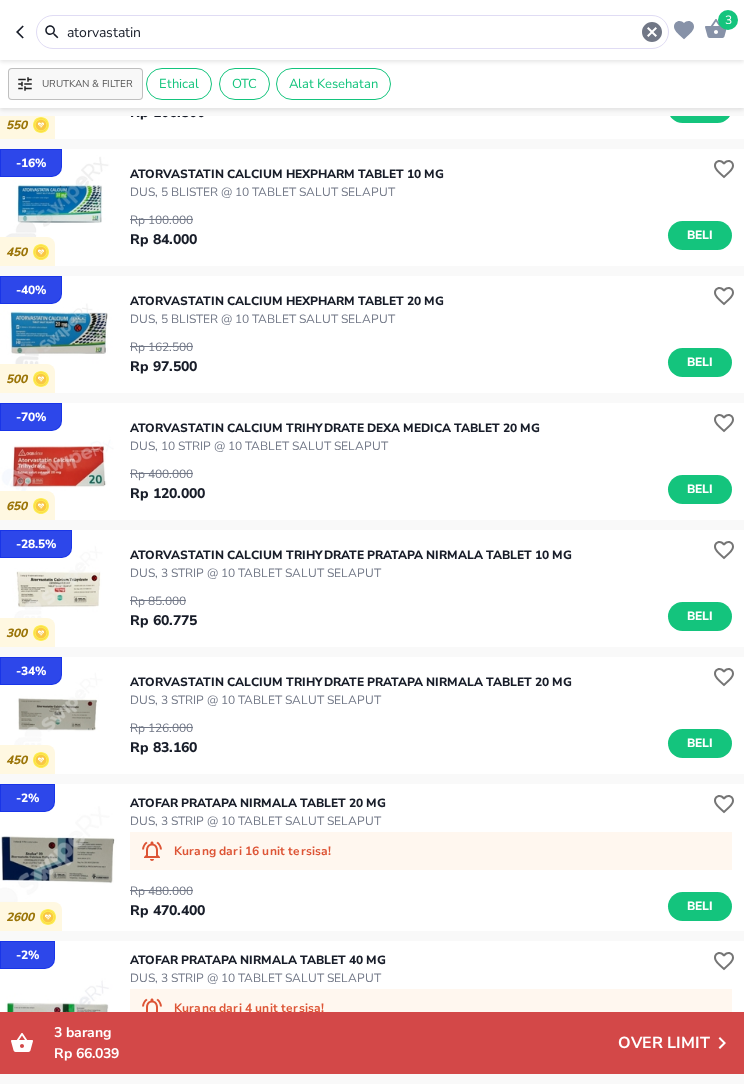 scroll, scrollTop: 273, scrollLeft: 0, axis: vertical 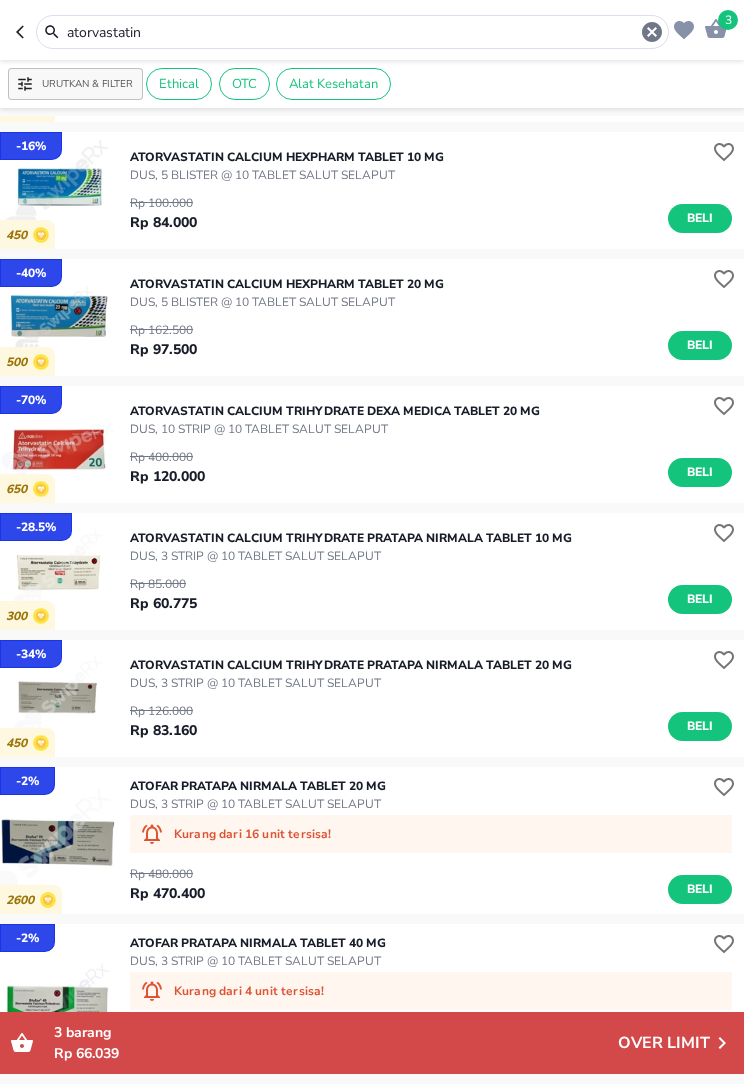 click on "atorvastatin" at bounding box center (352, 32) 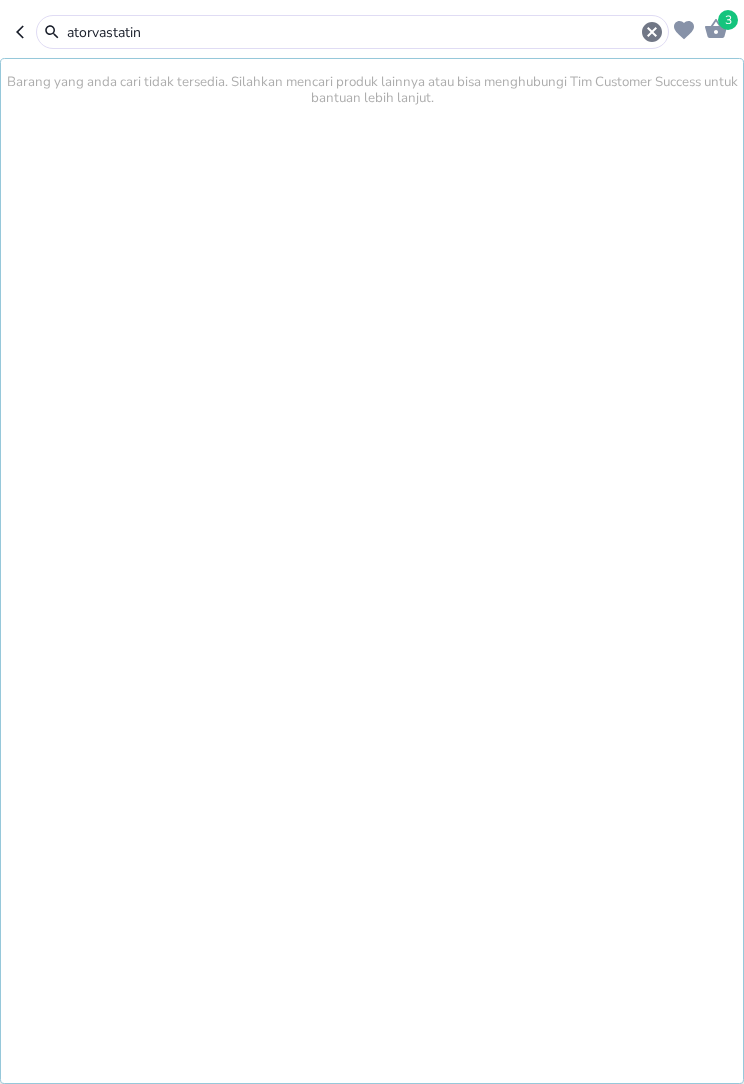click 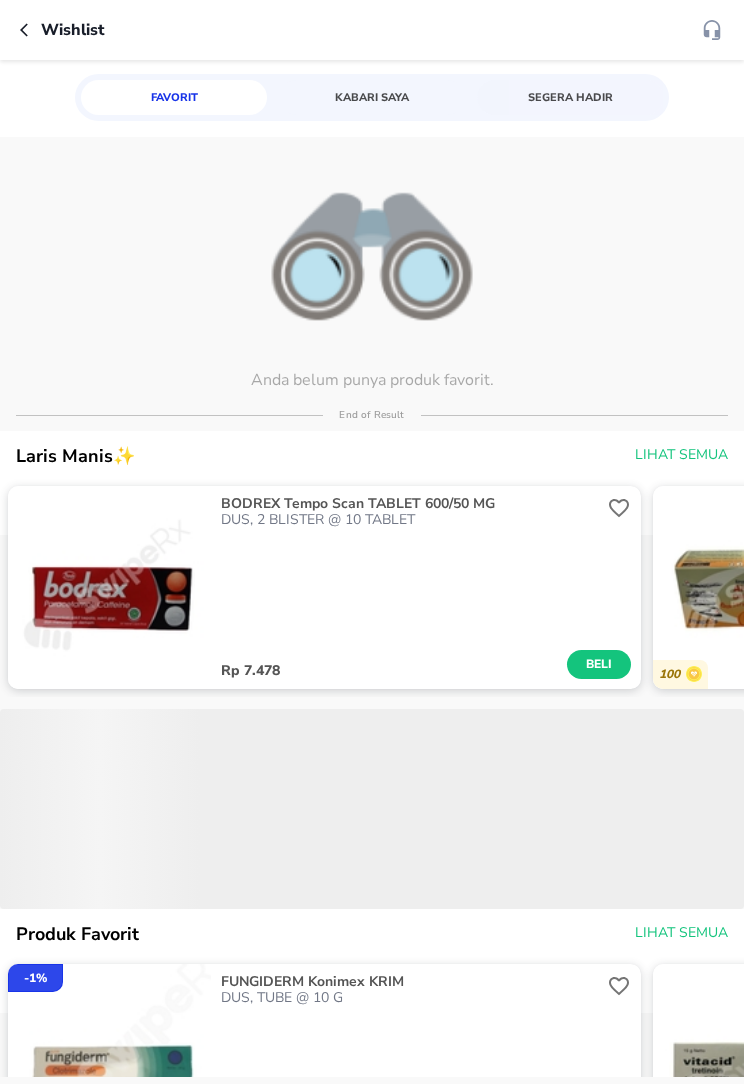 click on "Wishlist" at bounding box center (72, 30) 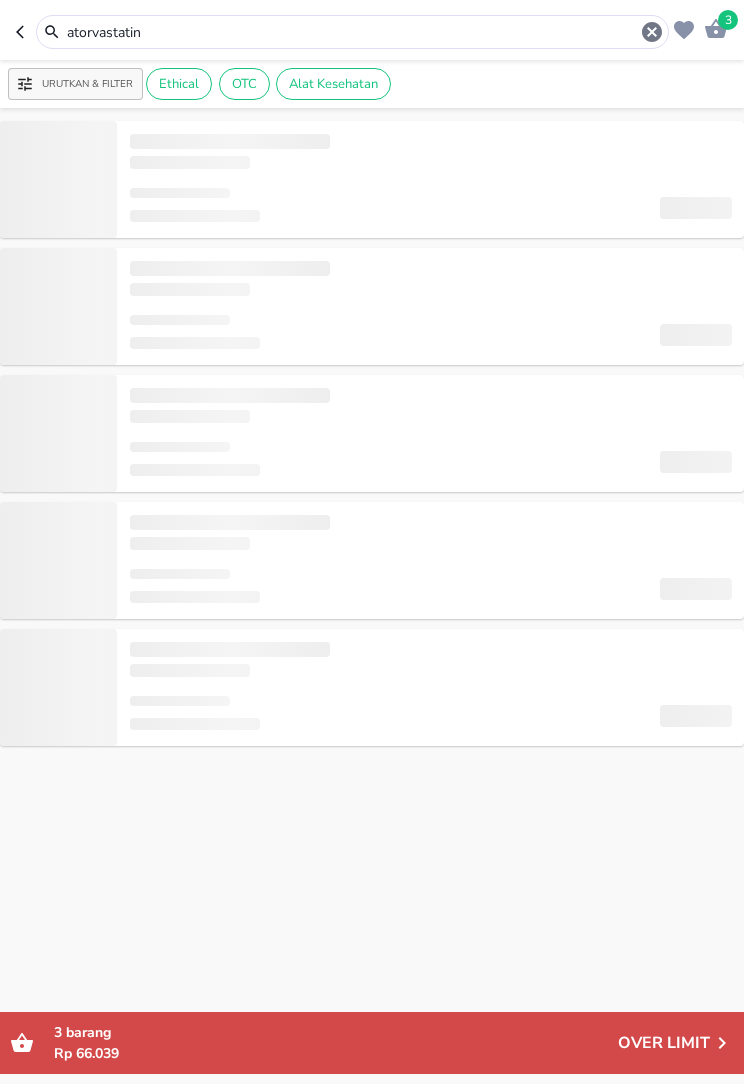 click 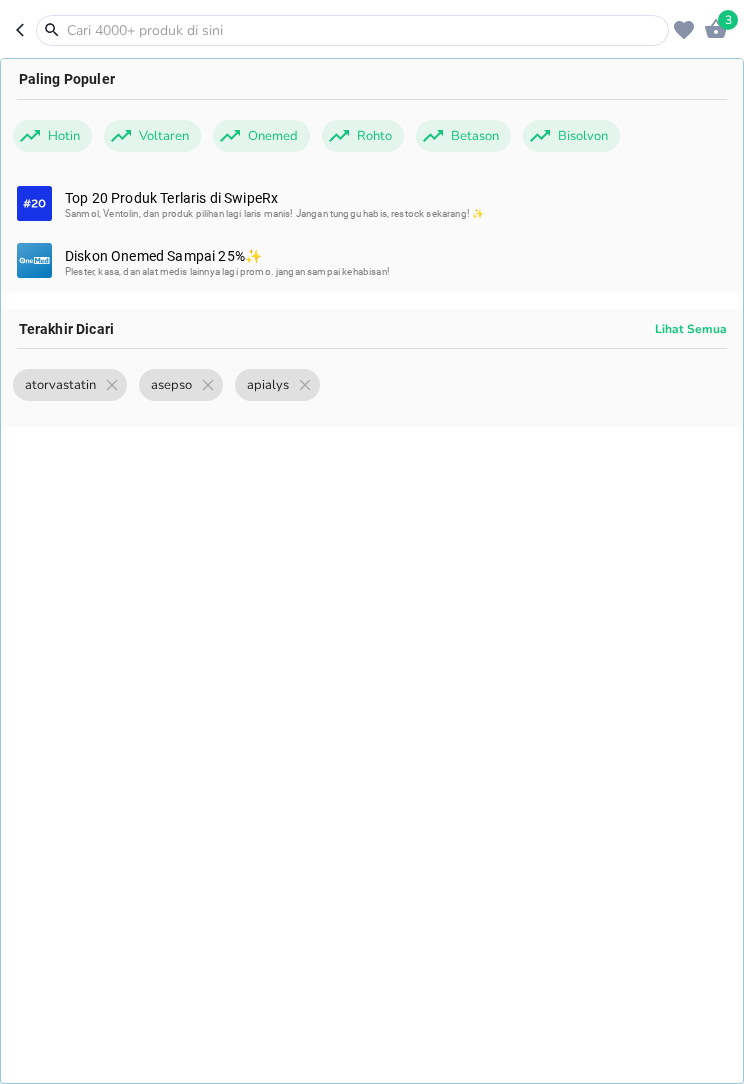click at bounding box center (364, 30) 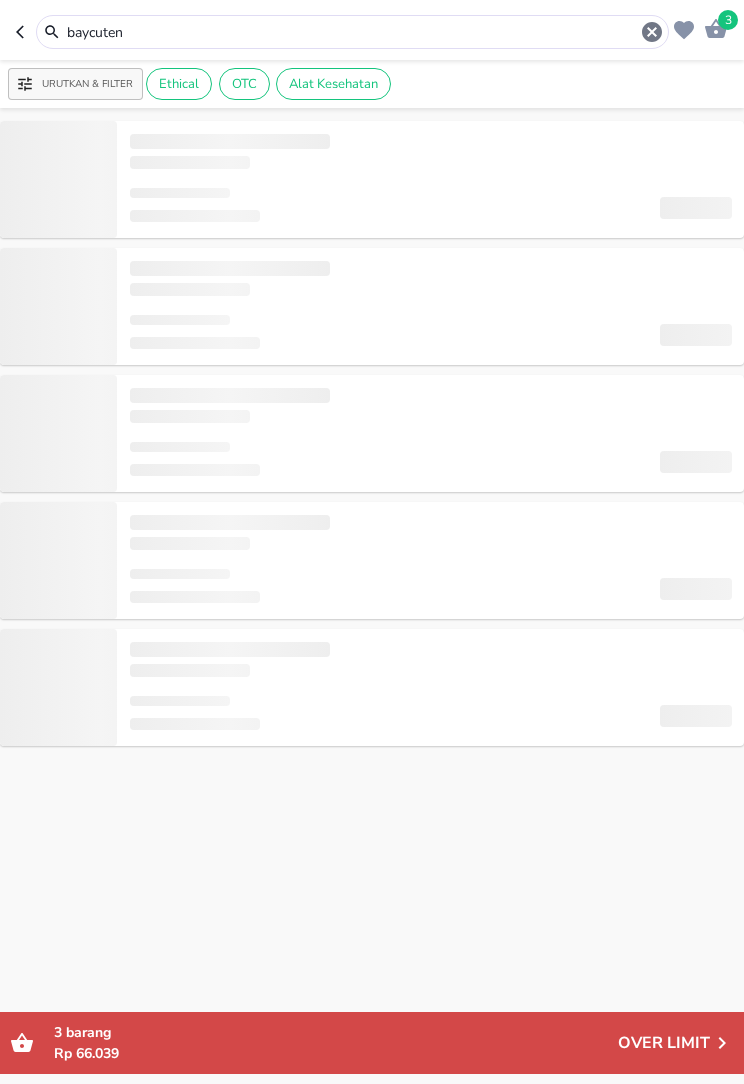 click 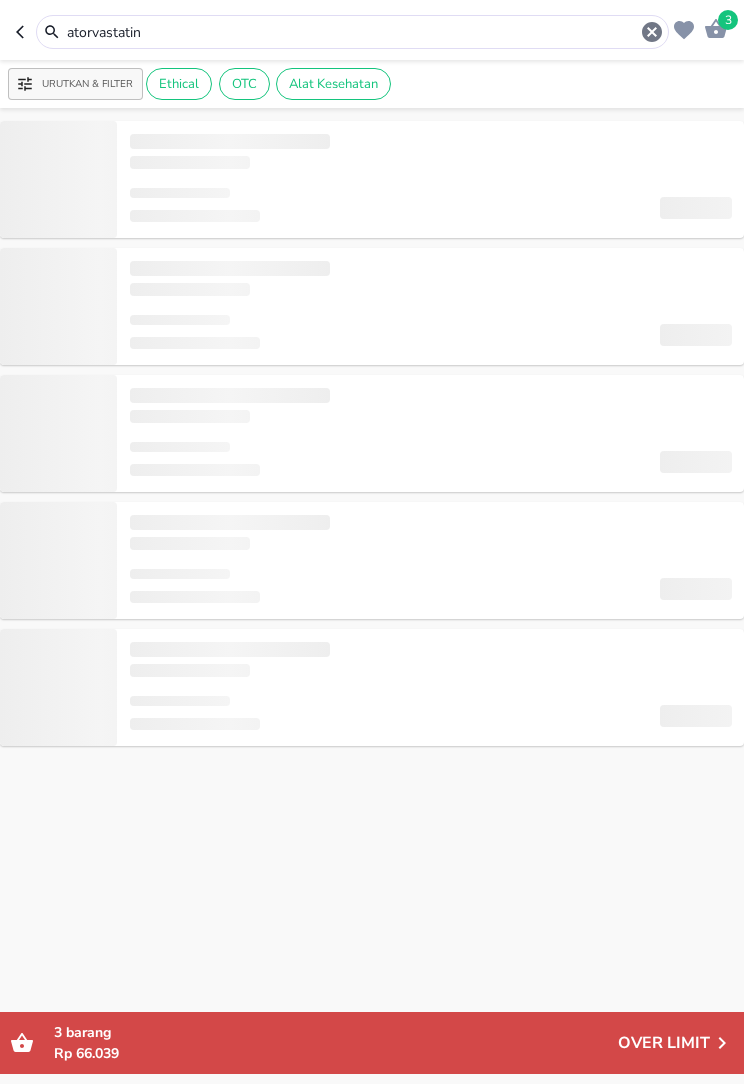 click at bounding box center [26, 32] 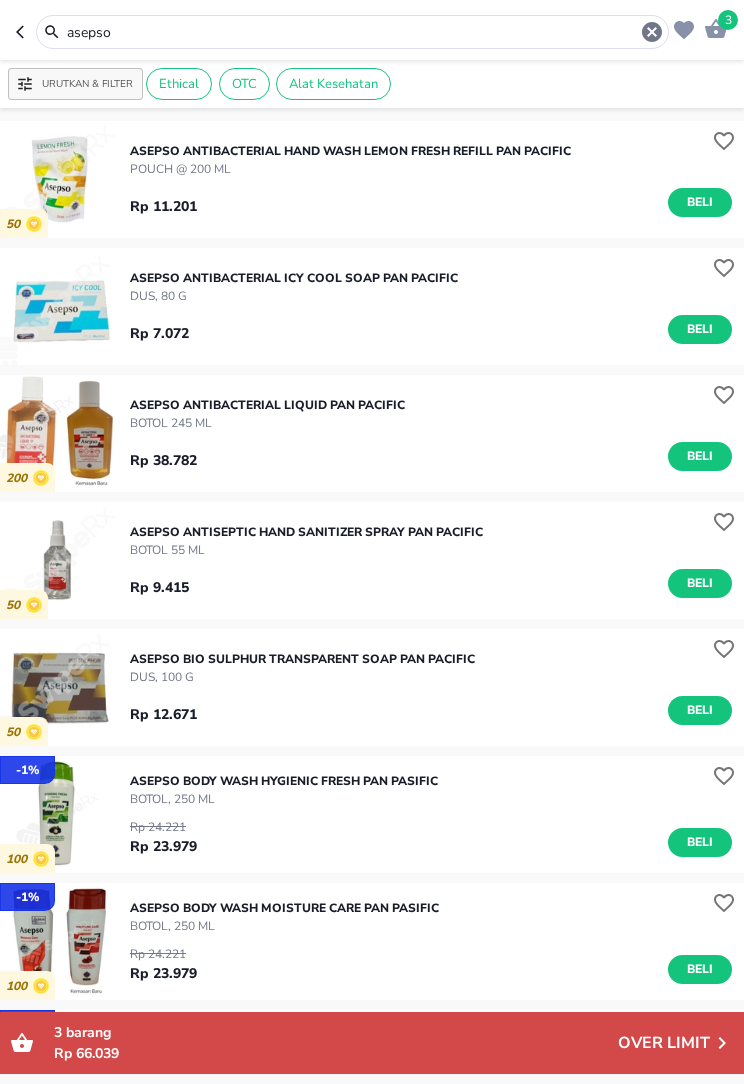 click 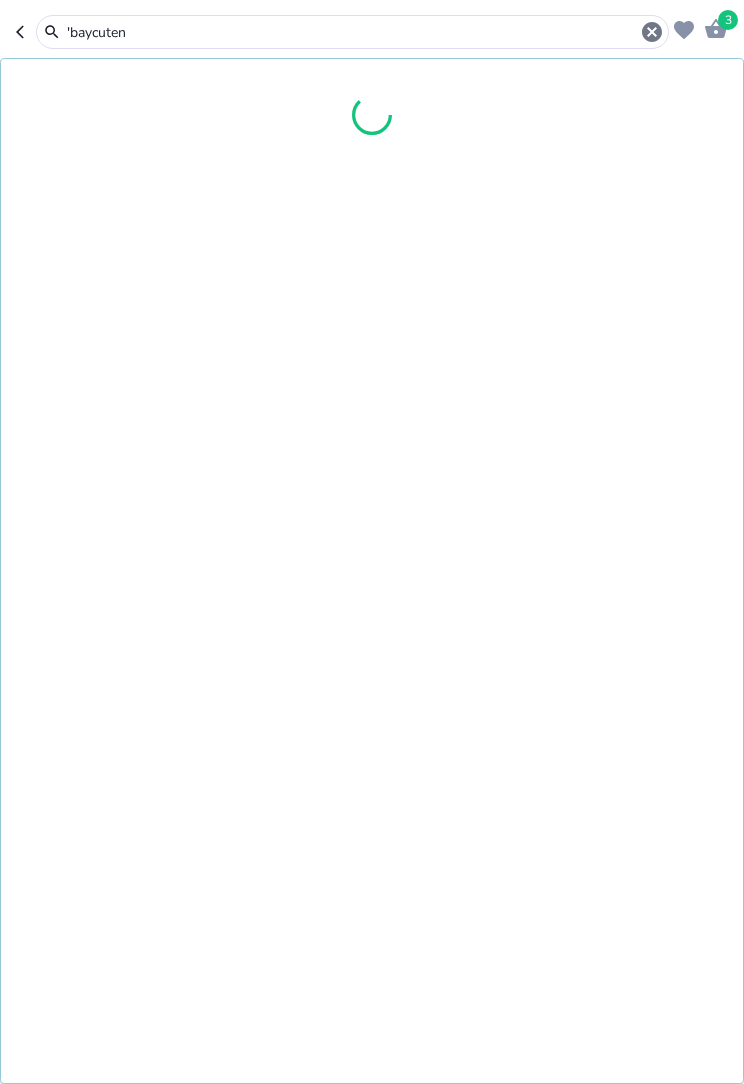 type on "'baycuten" 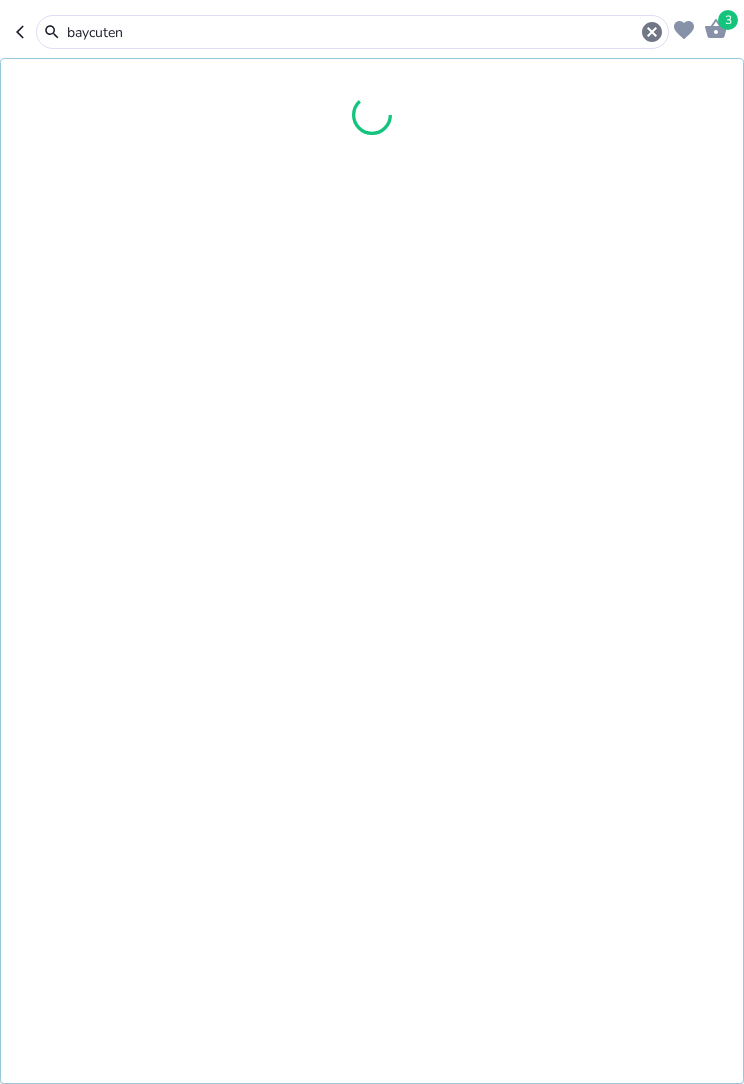 type on "baycuten" 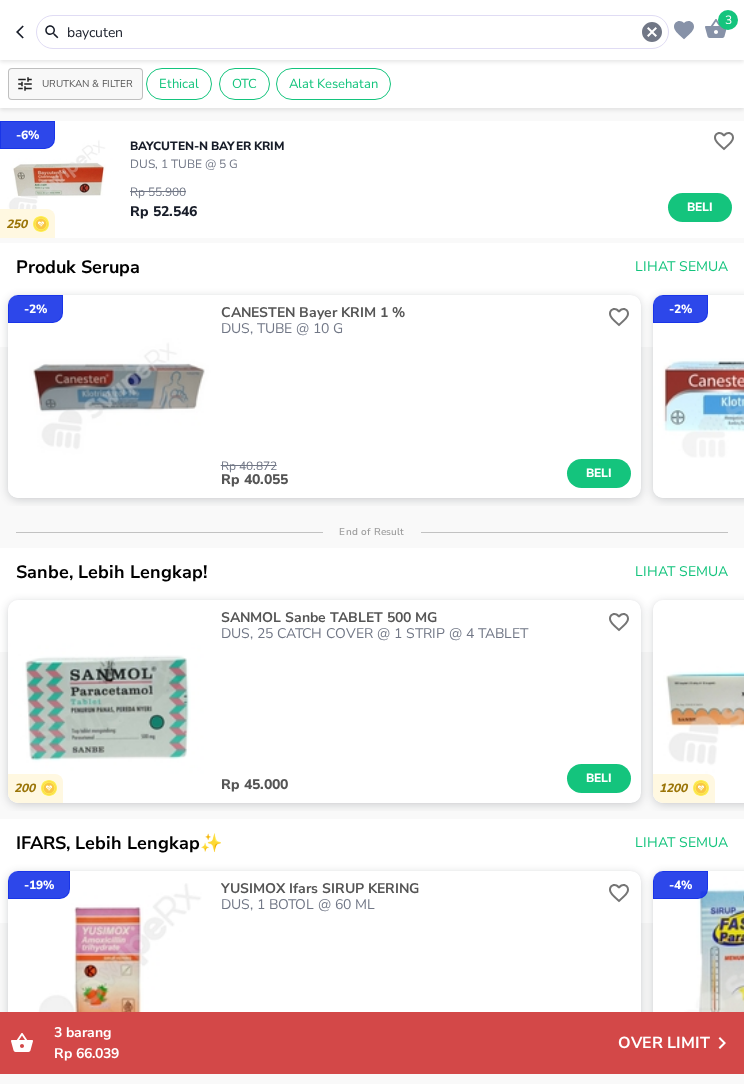 click on "Beli" at bounding box center [700, 207] 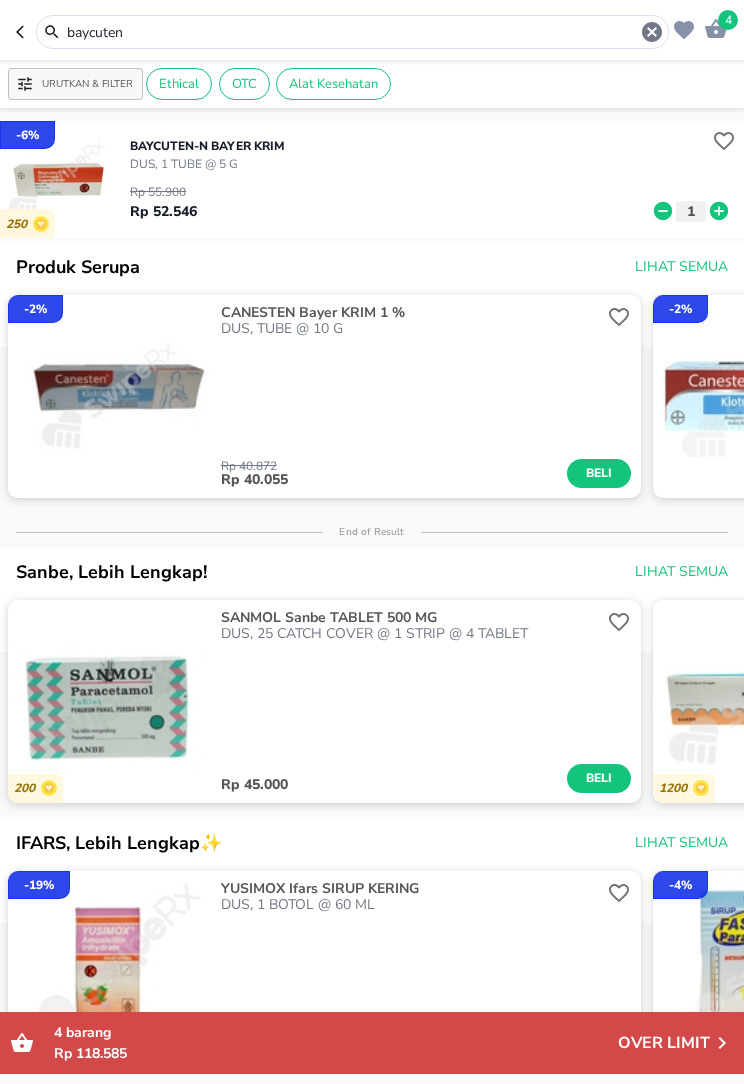 click 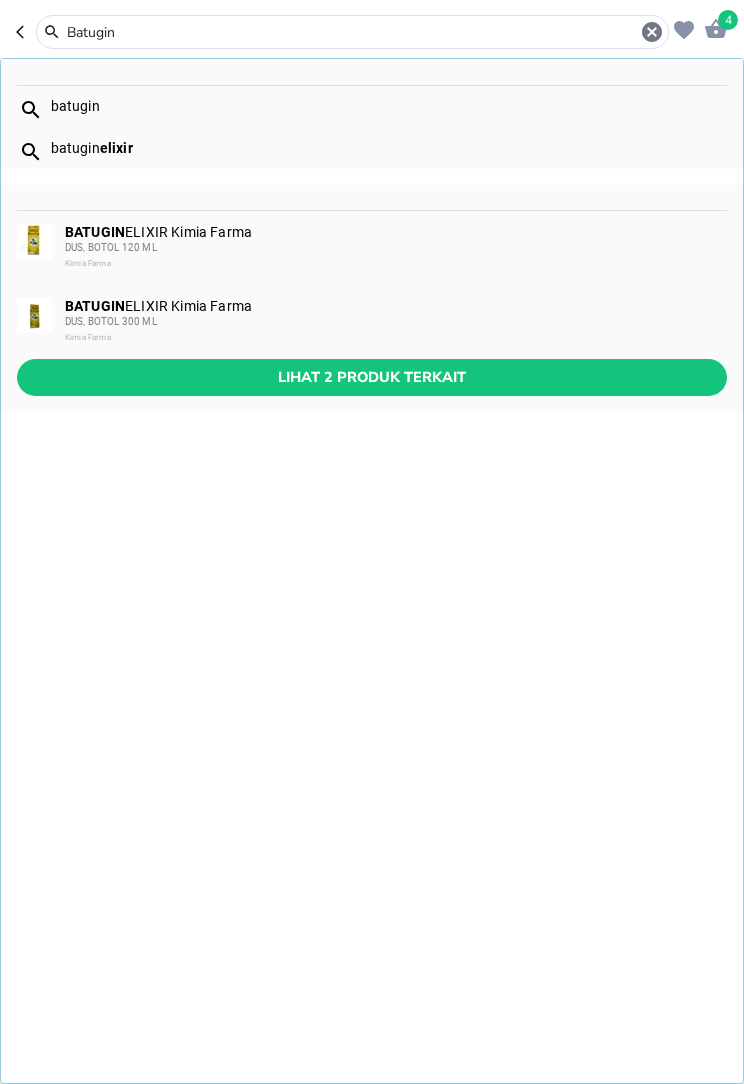 type on "Batugin" 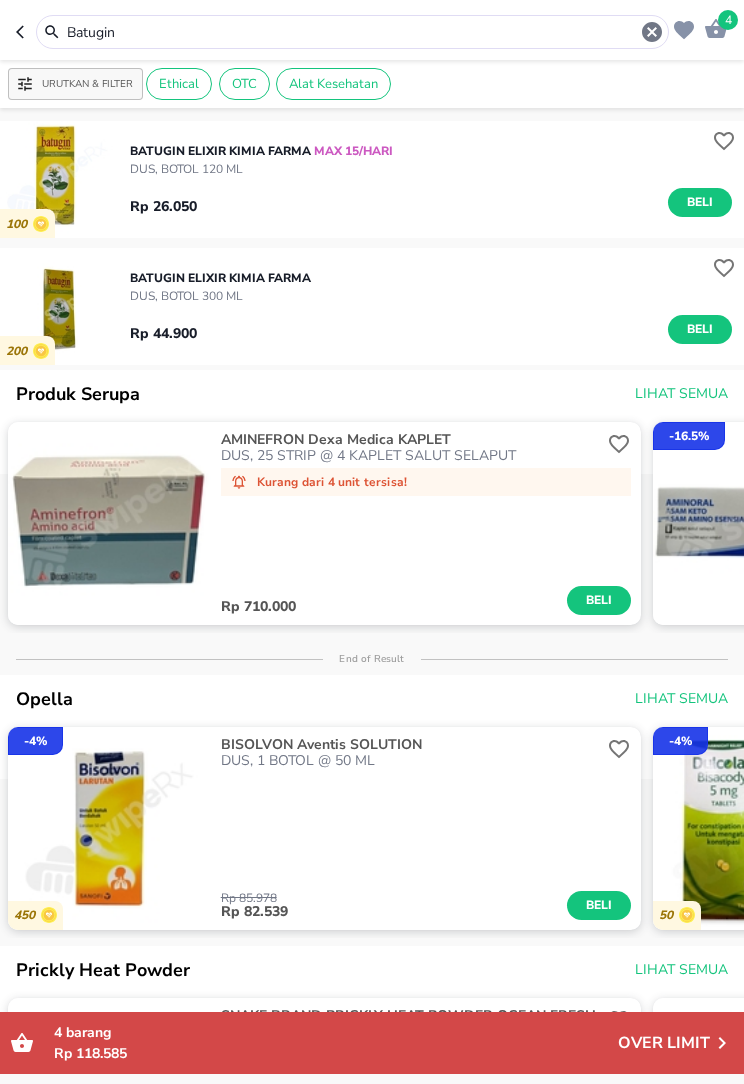 click on "Batugin" at bounding box center (352, 32) 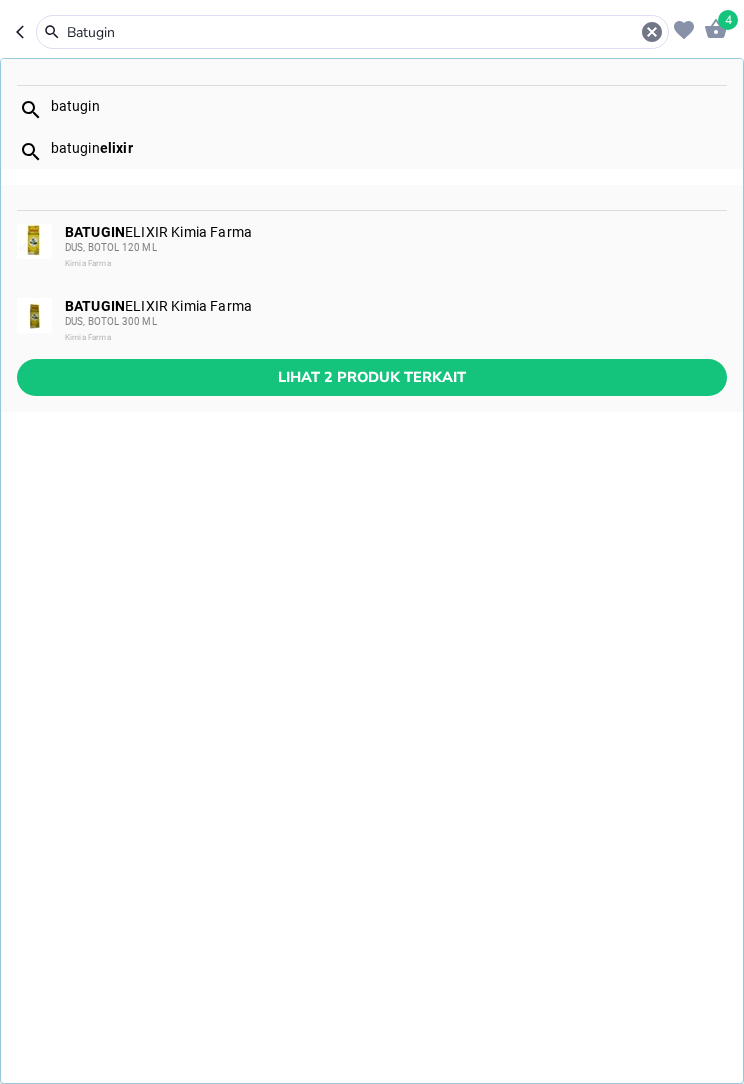click 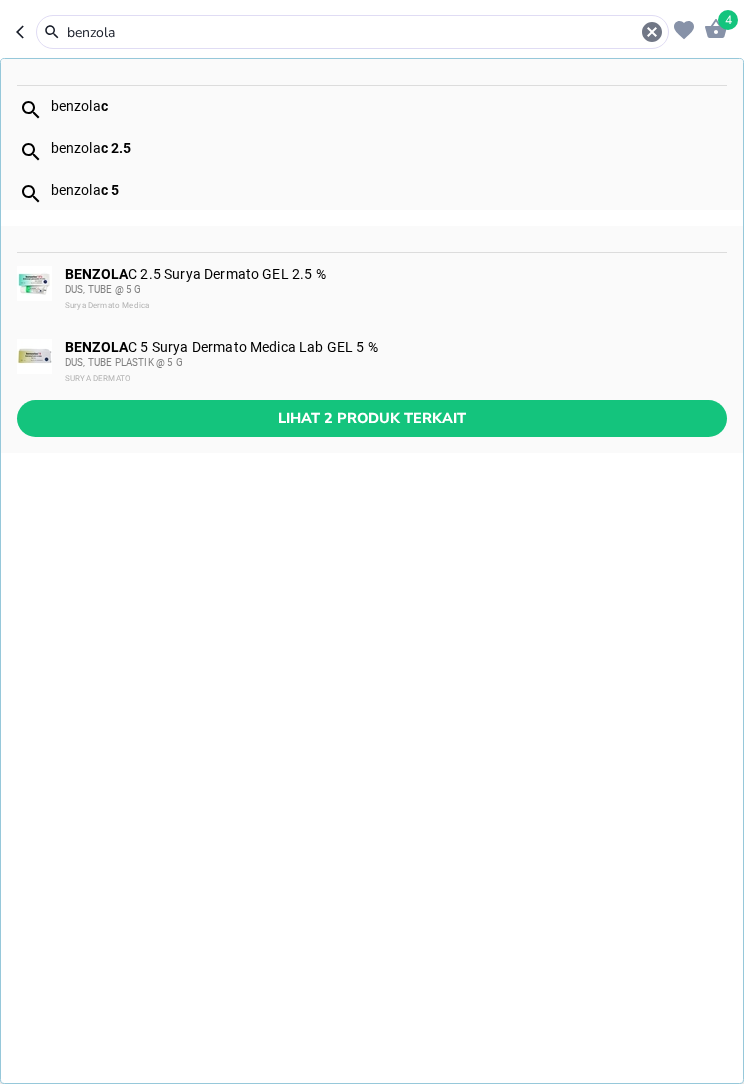 type on "benzolac" 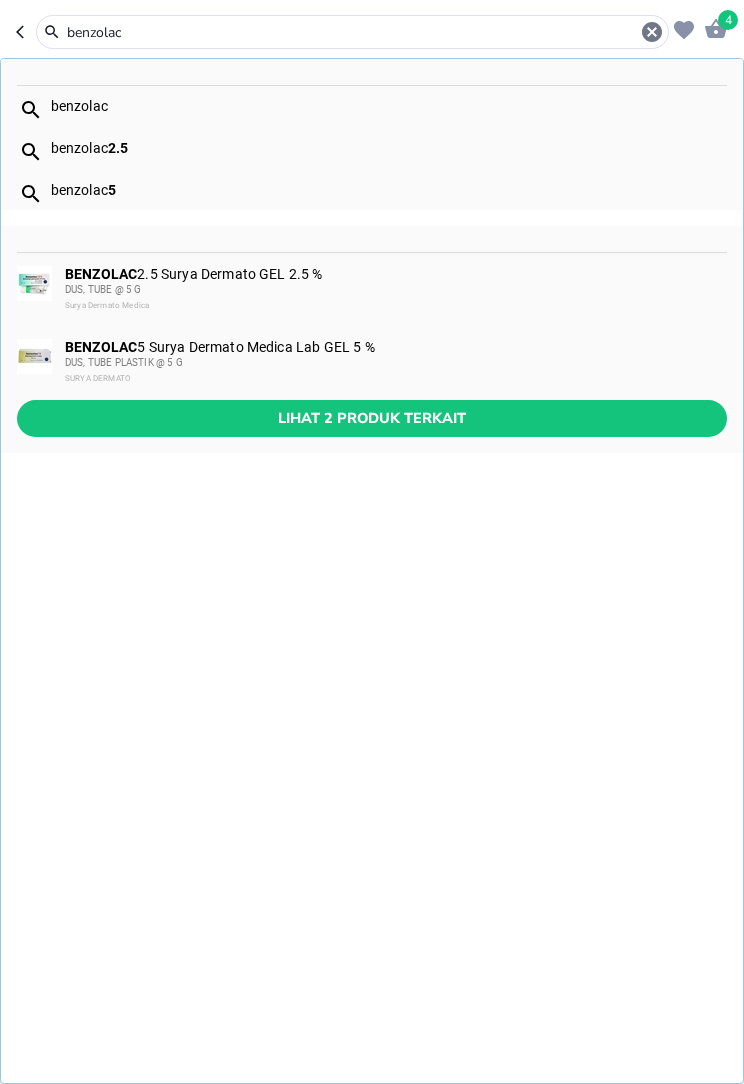 click on "SURYA DERMATO" at bounding box center (395, 379) 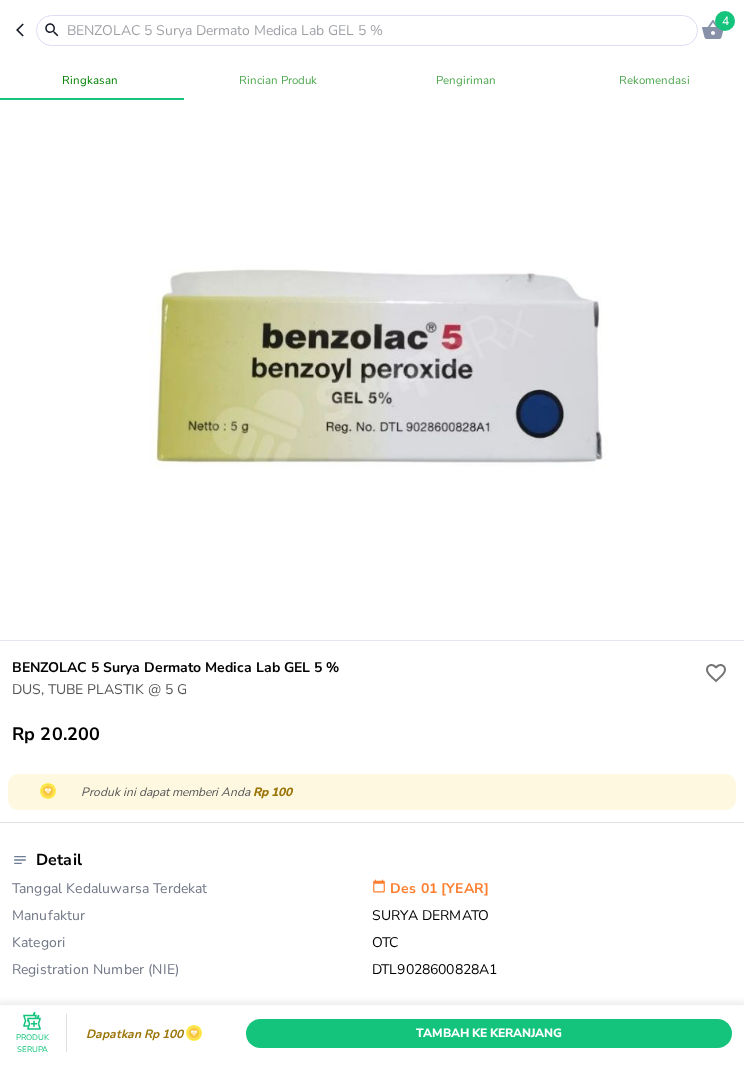 click 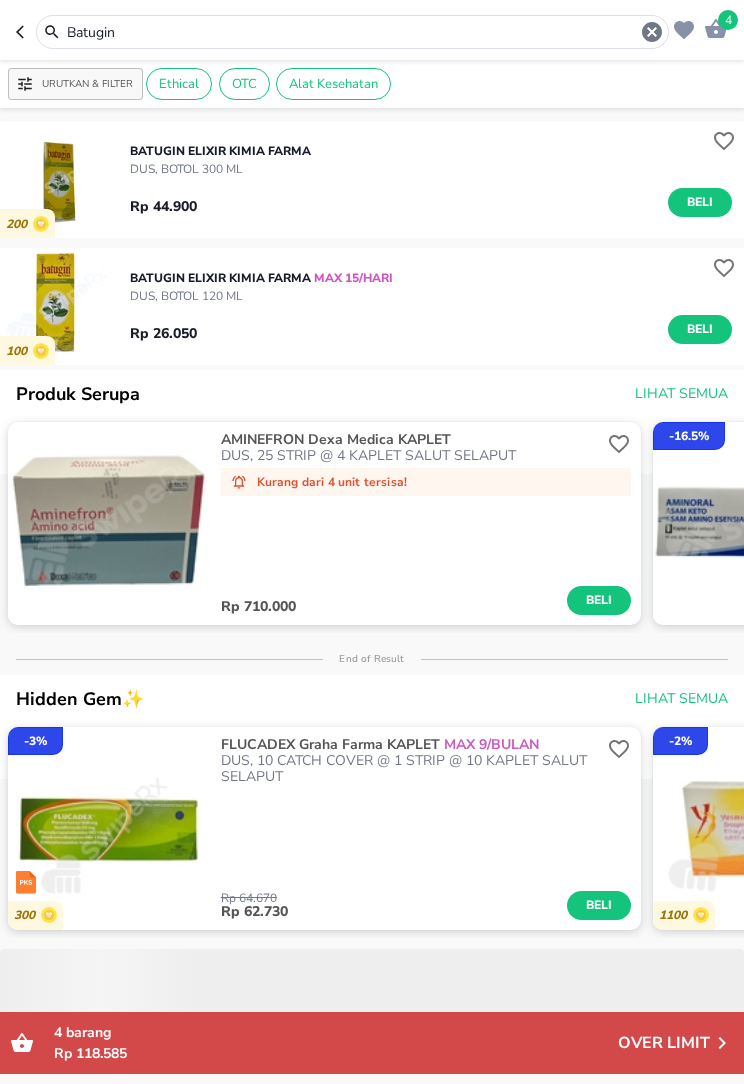 click 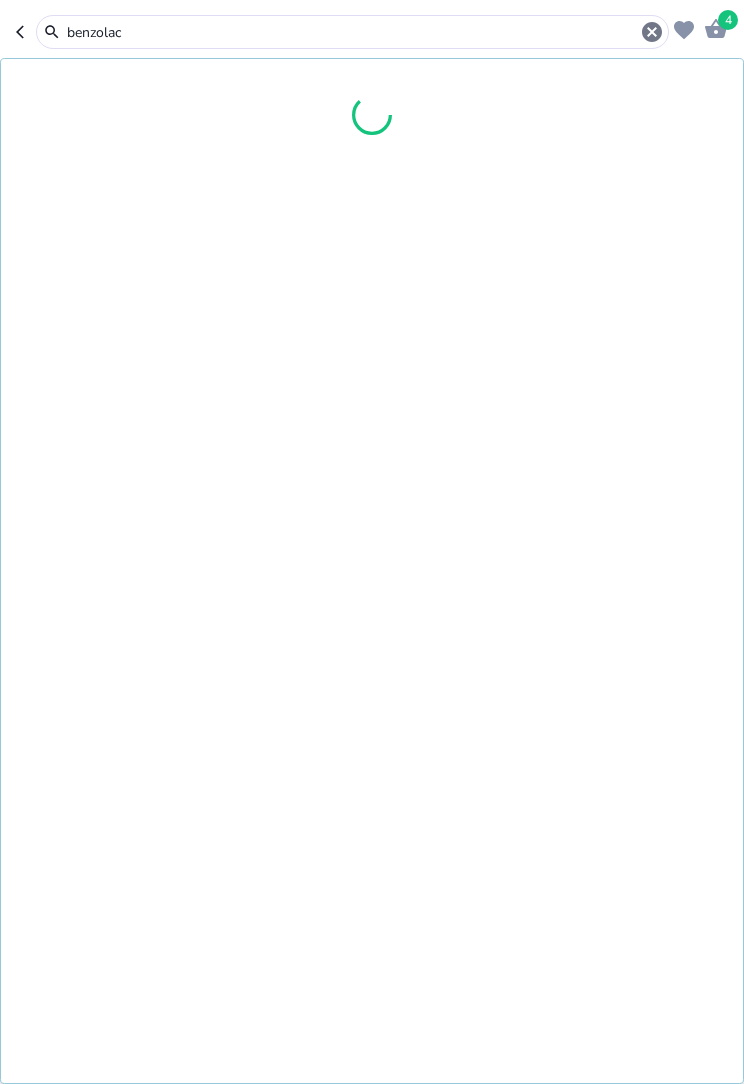 type on "benzolac" 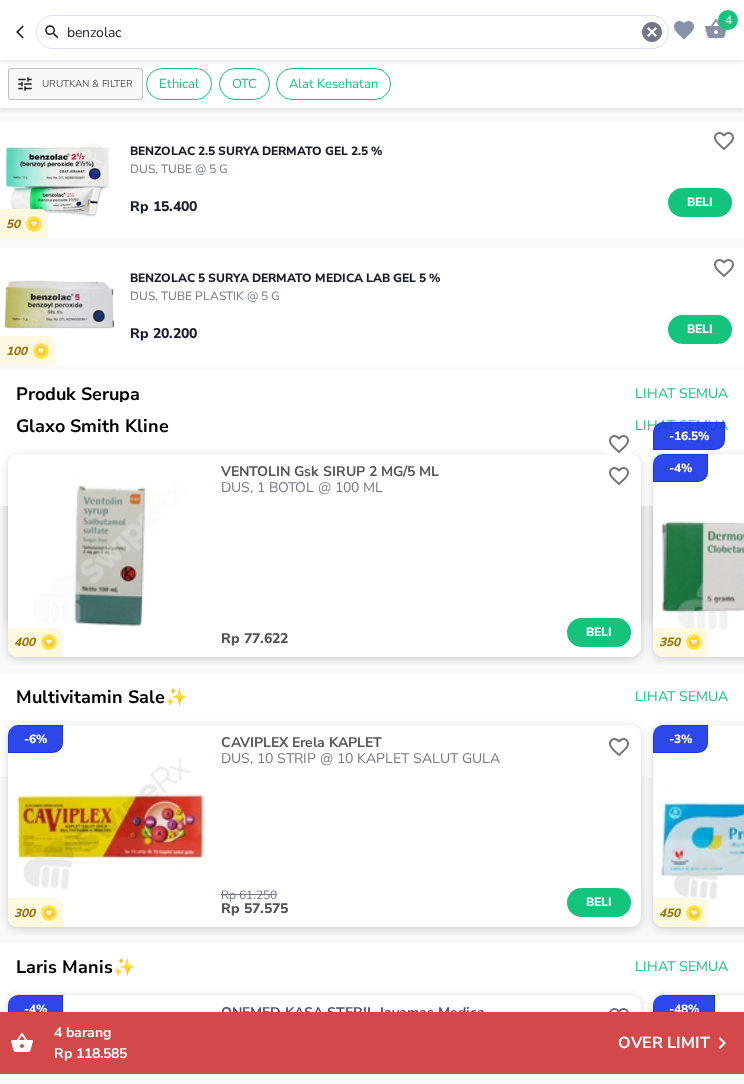click on "Beli" at bounding box center (700, 202) 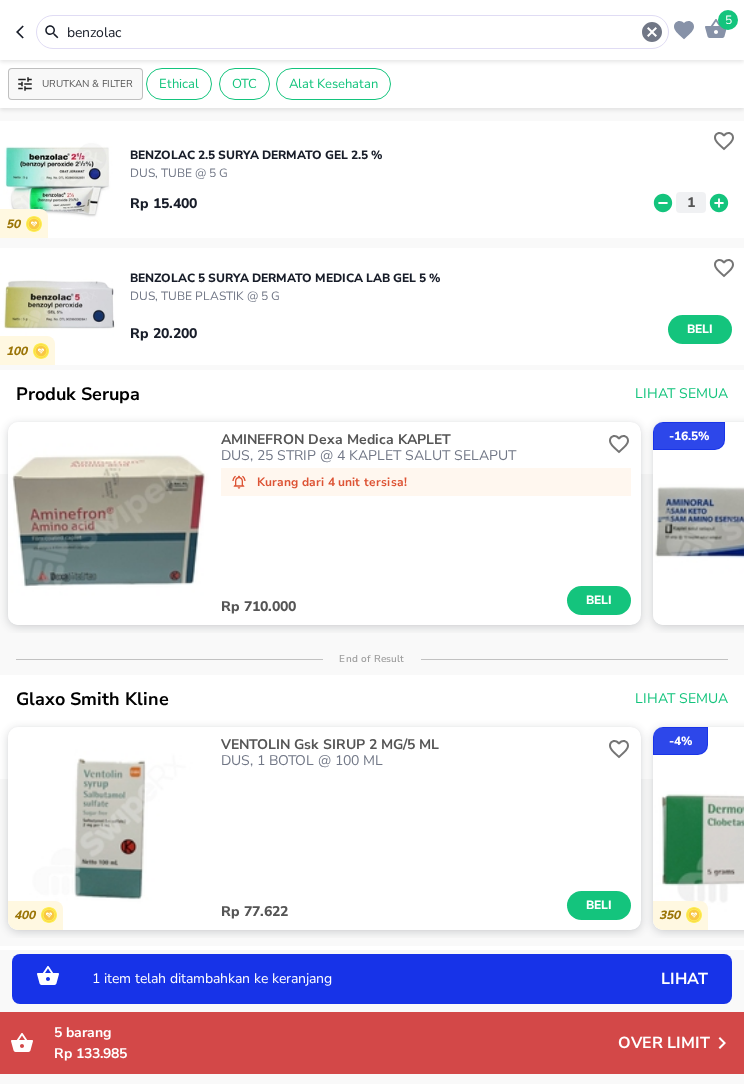 click 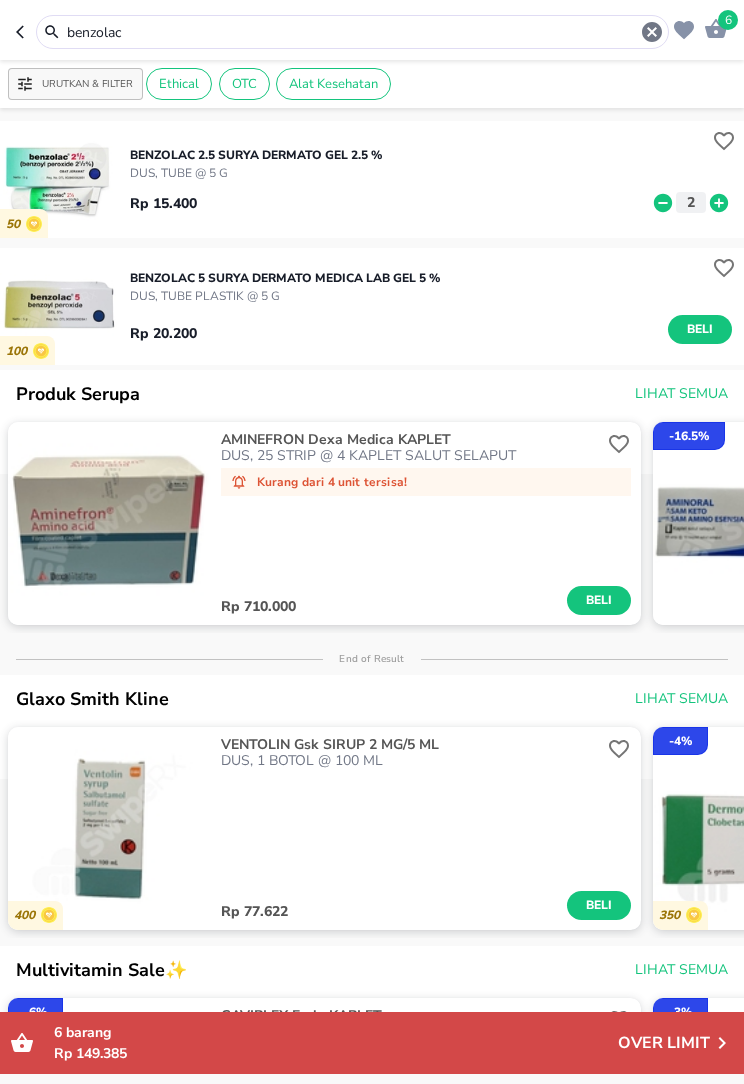 click 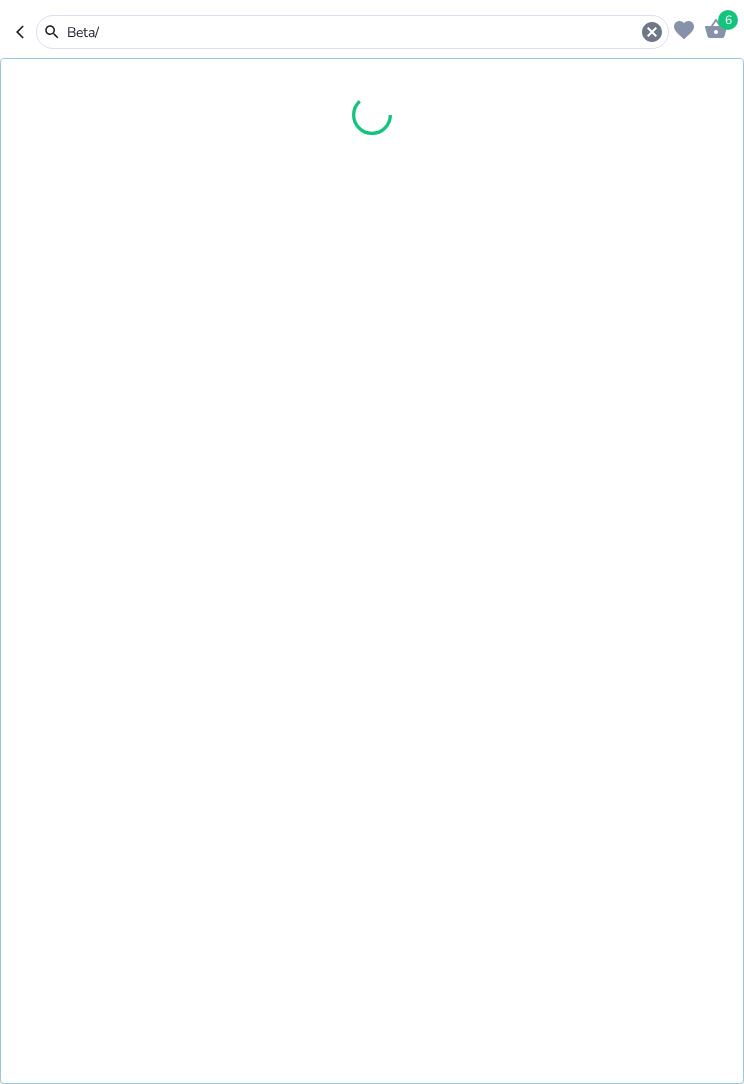 type on "Beta/ I" 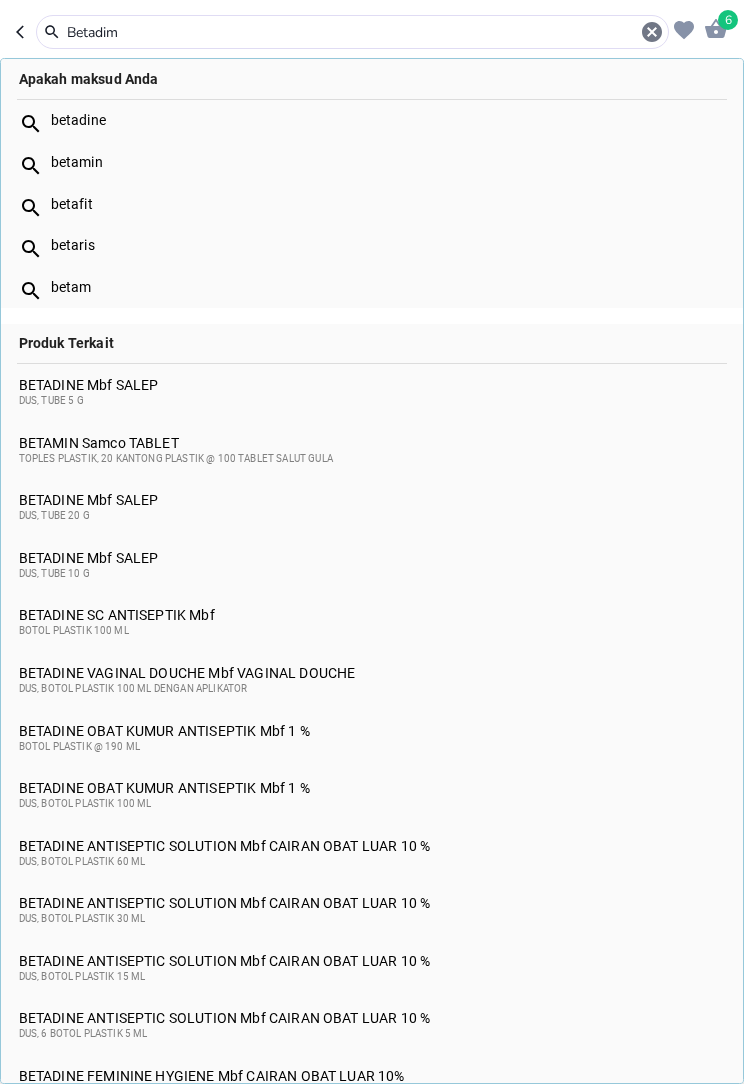 click on "betamin" at bounding box center (372, 162) 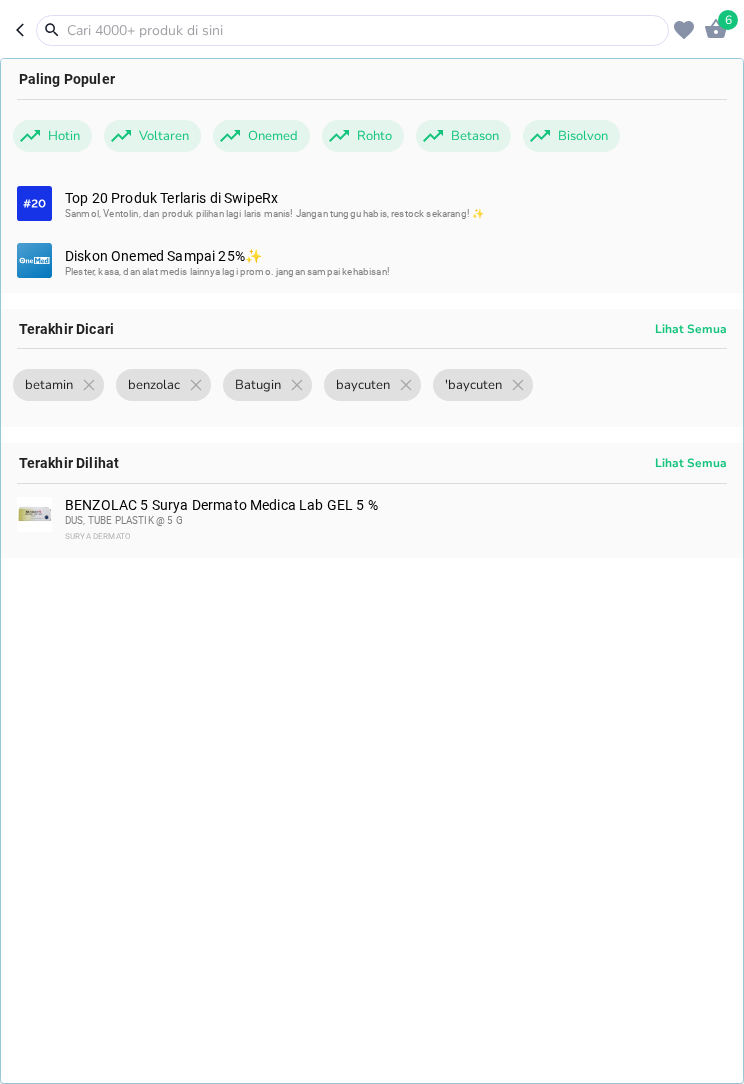 type on "Blah" 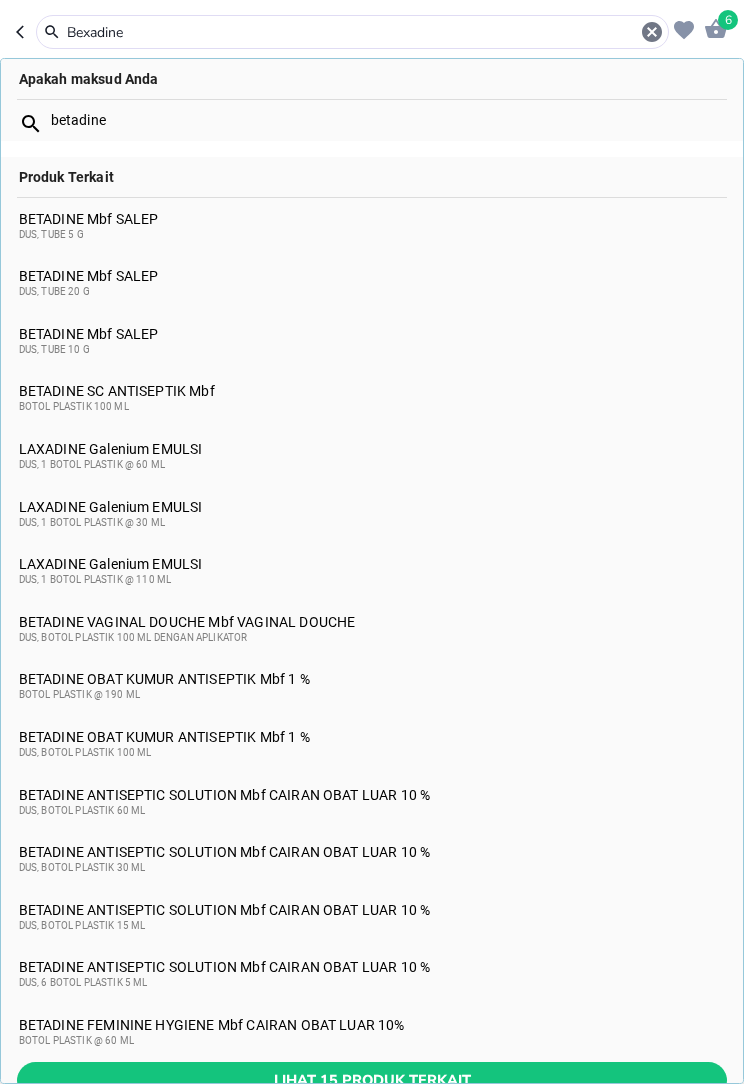 click on "betadine" at bounding box center (372, 121) 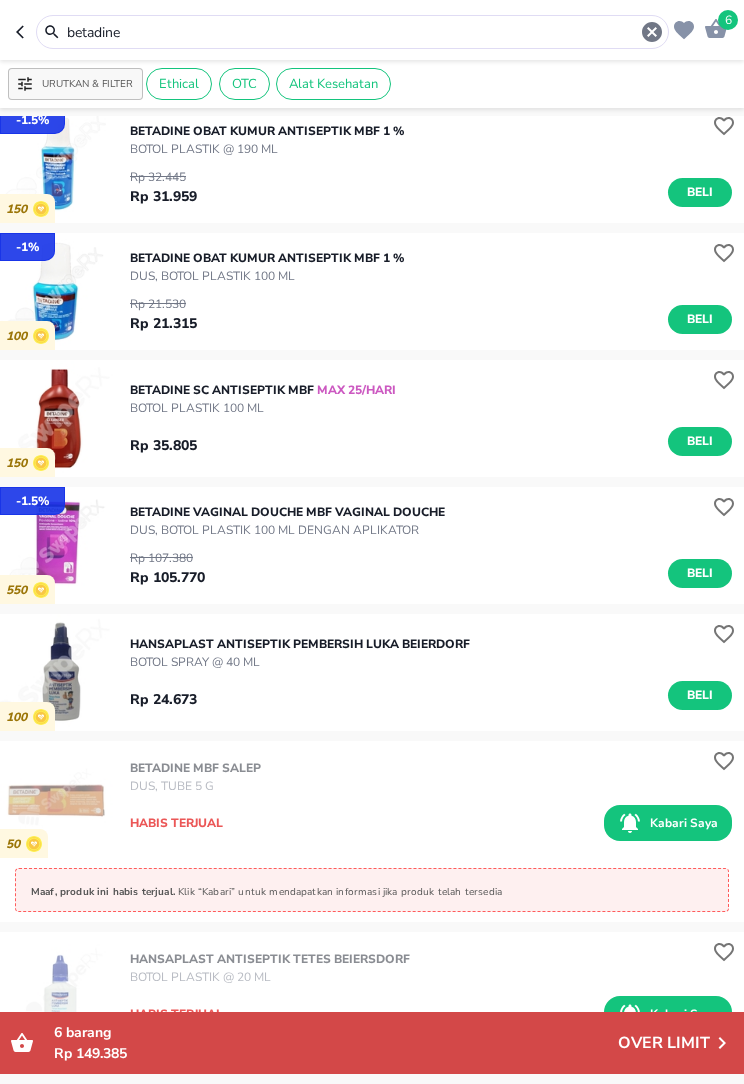 scroll, scrollTop: 836, scrollLeft: 0, axis: vertical 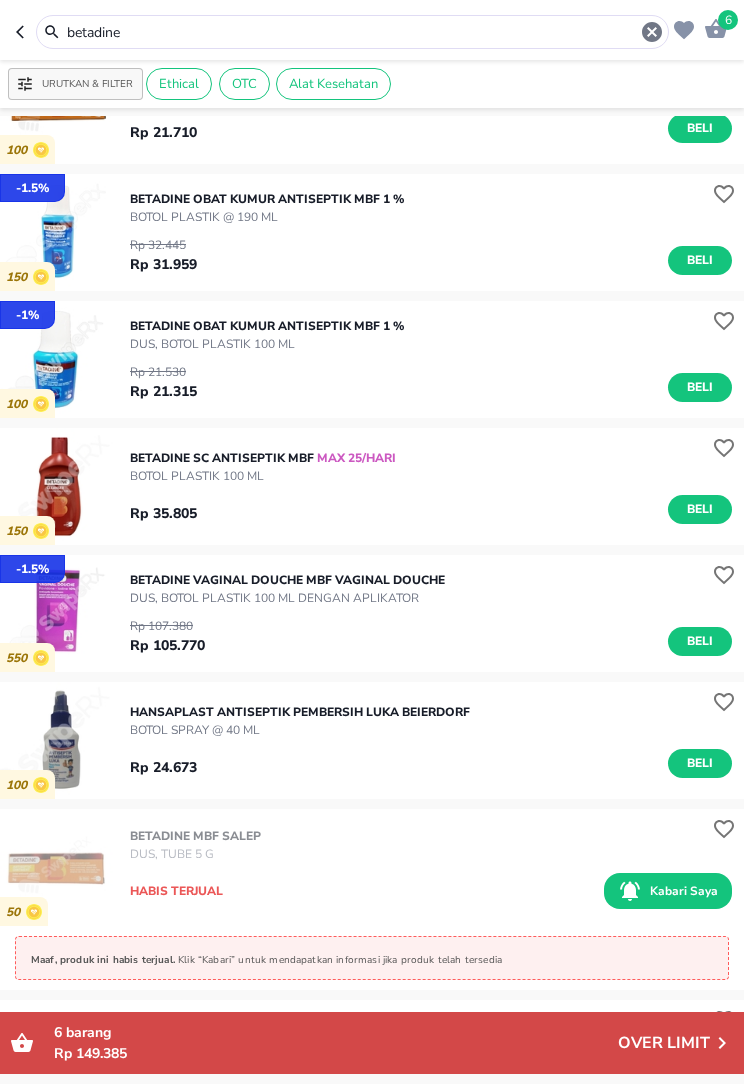 click on "Beli" at bounding box center (700, 260) 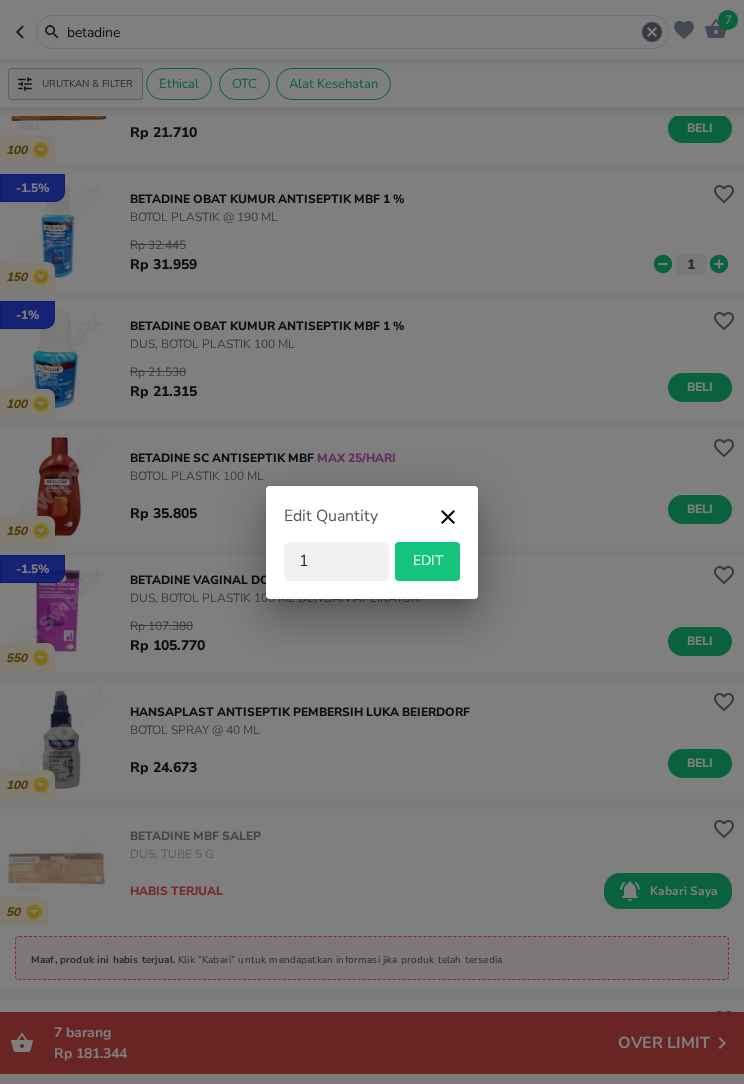click 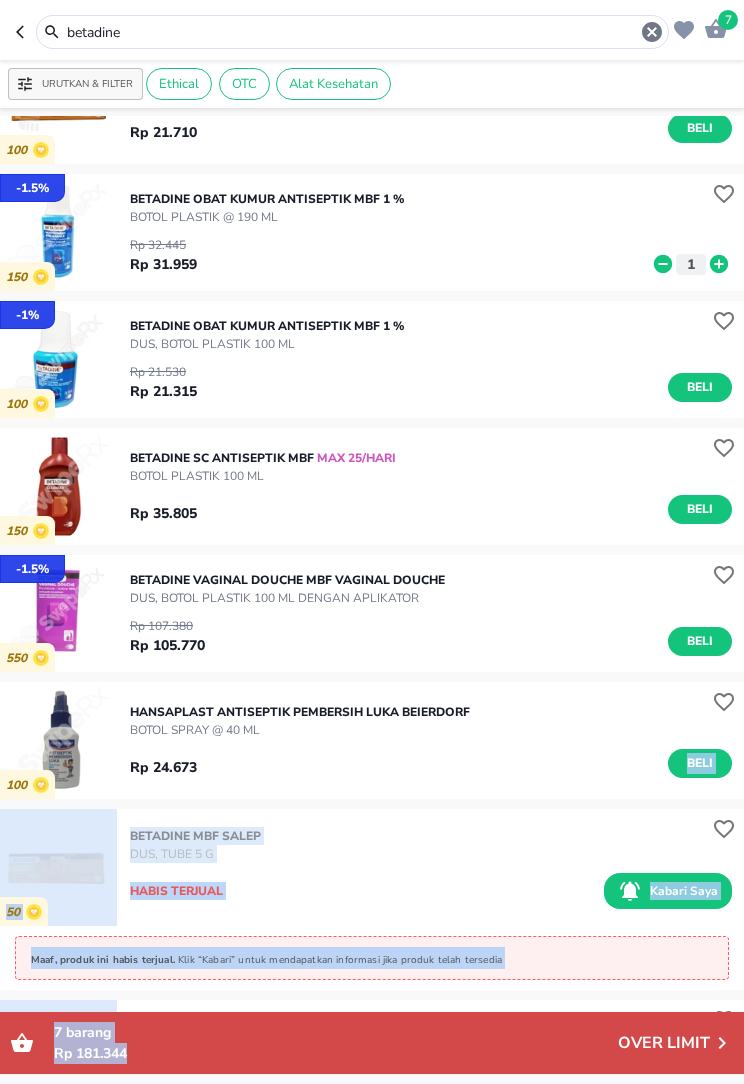click 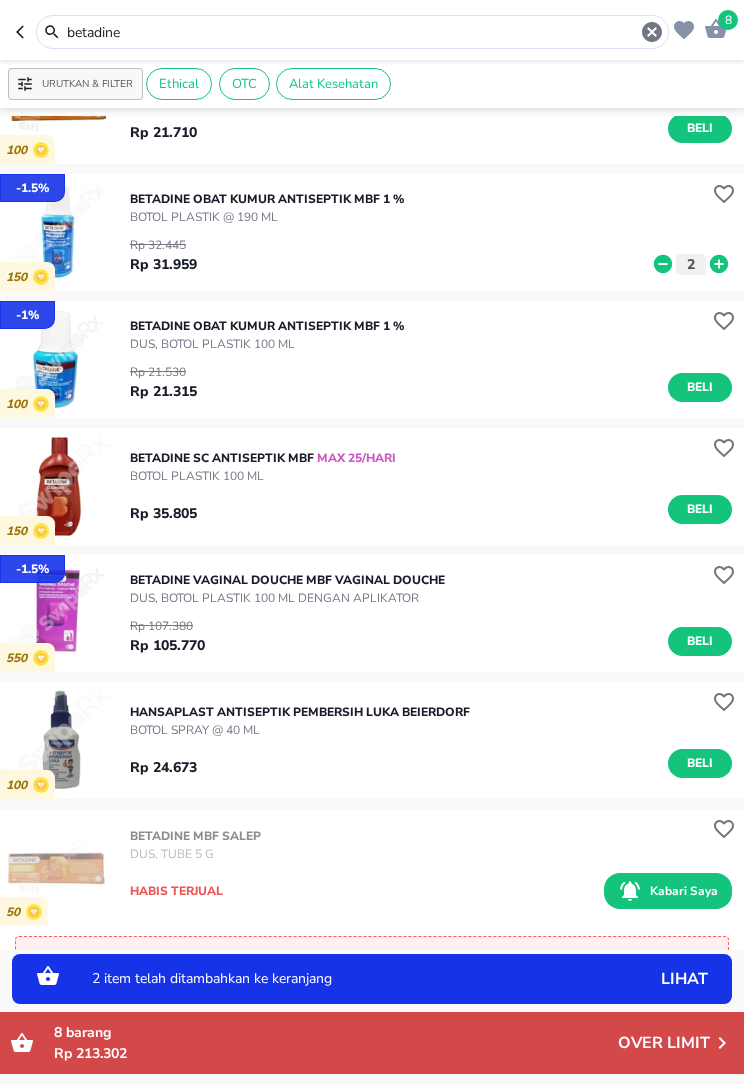 click 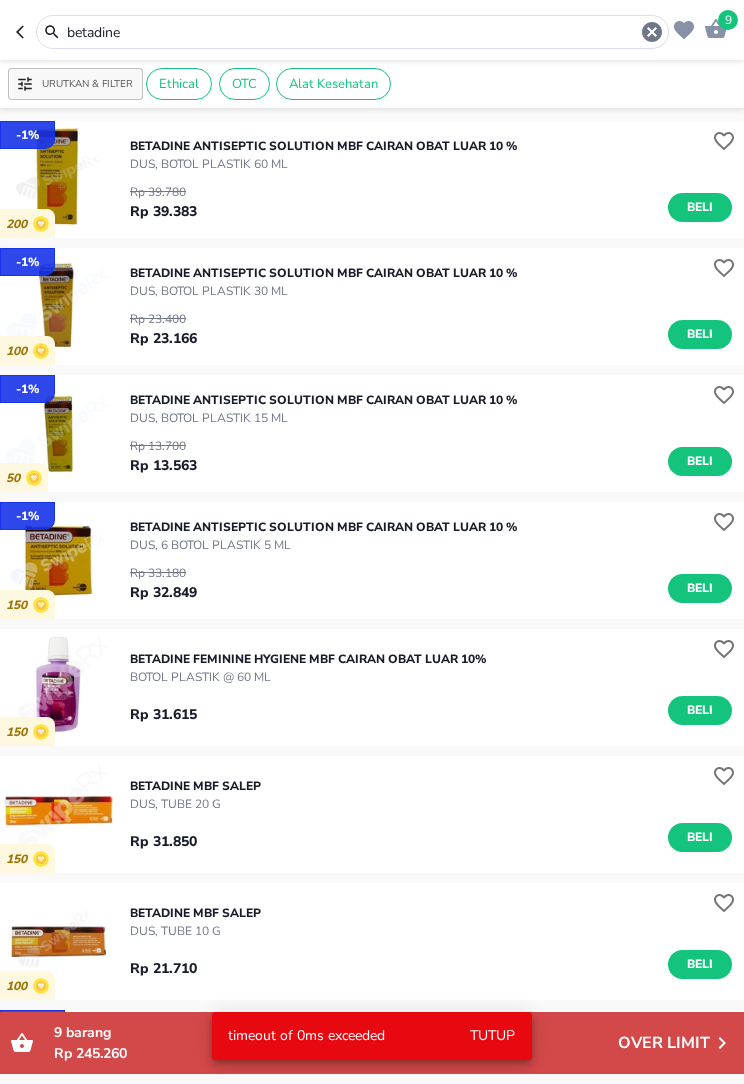 scroll, scrollTop: 0, scrollLeft: 0, axis: both 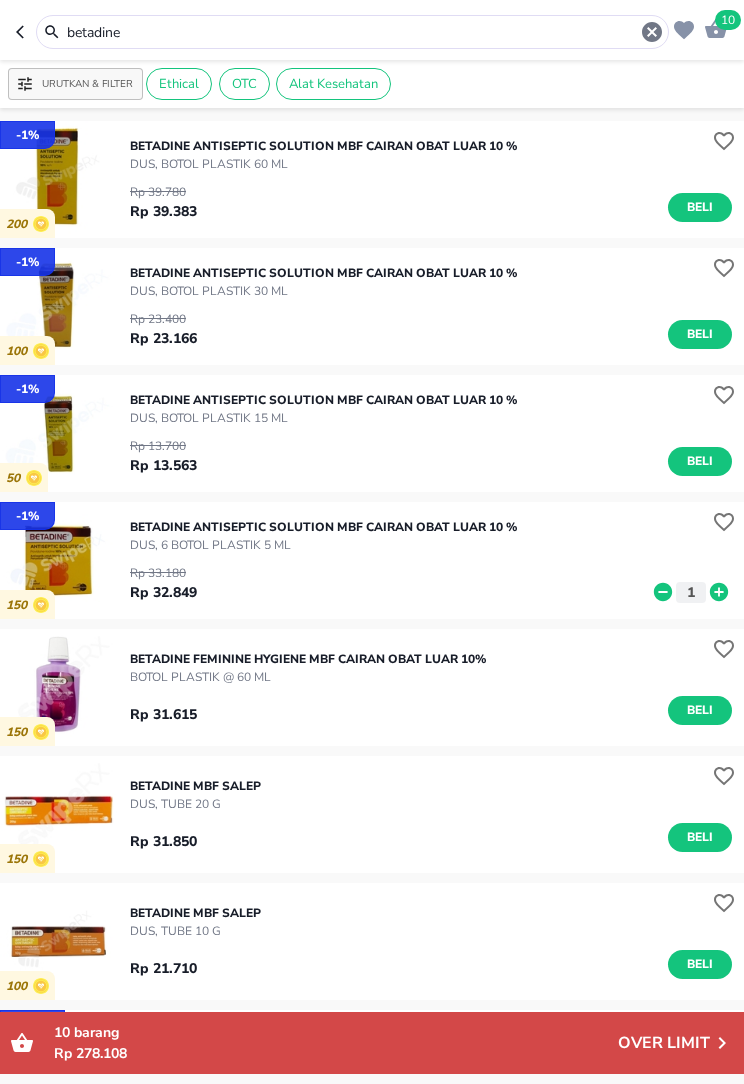click on "betadine" at bounding box center (352, 32) 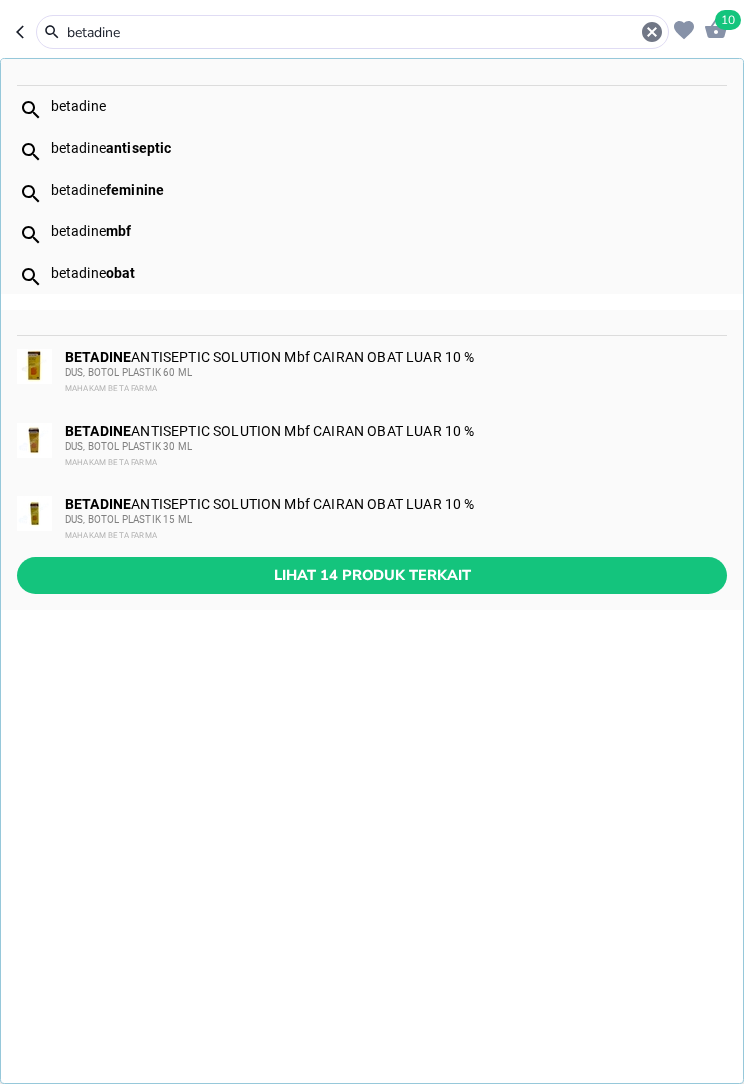 click on "betadine" at bounding box center (352, 32) 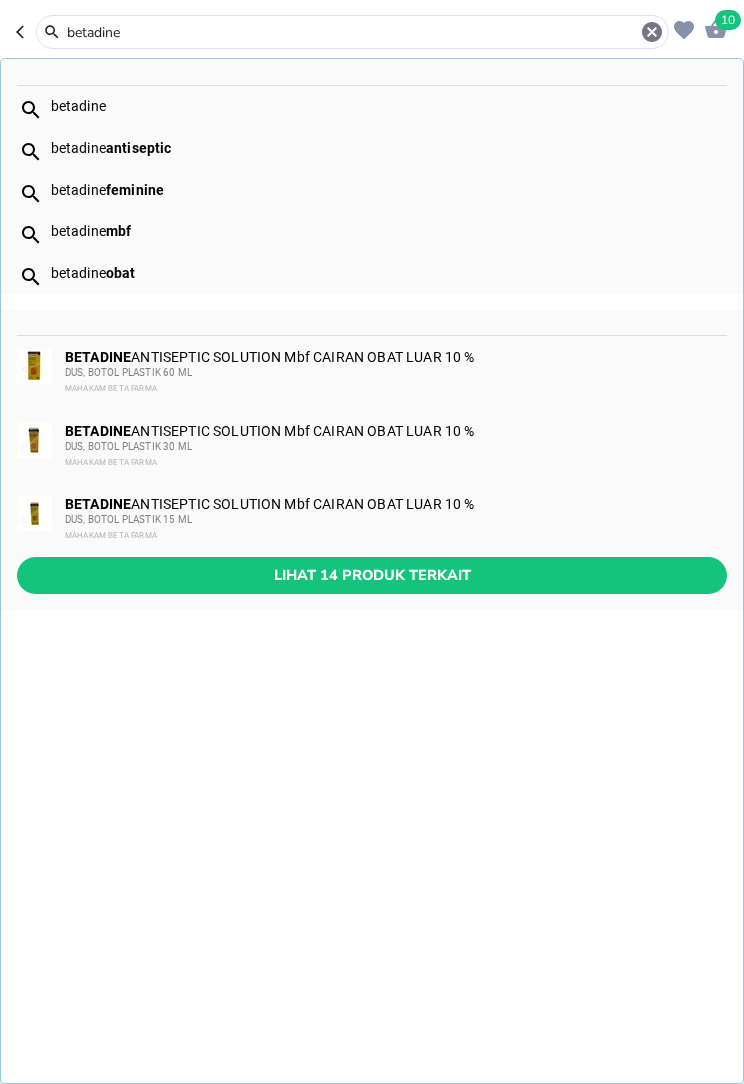 click 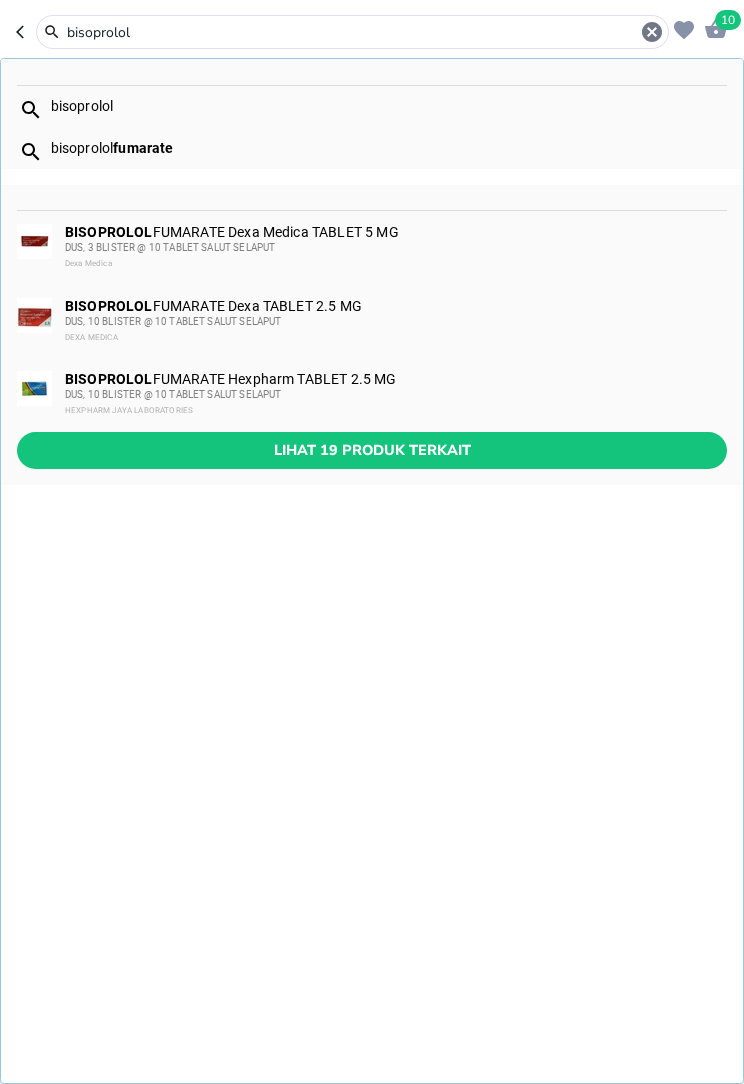 type on "bisoprolol" 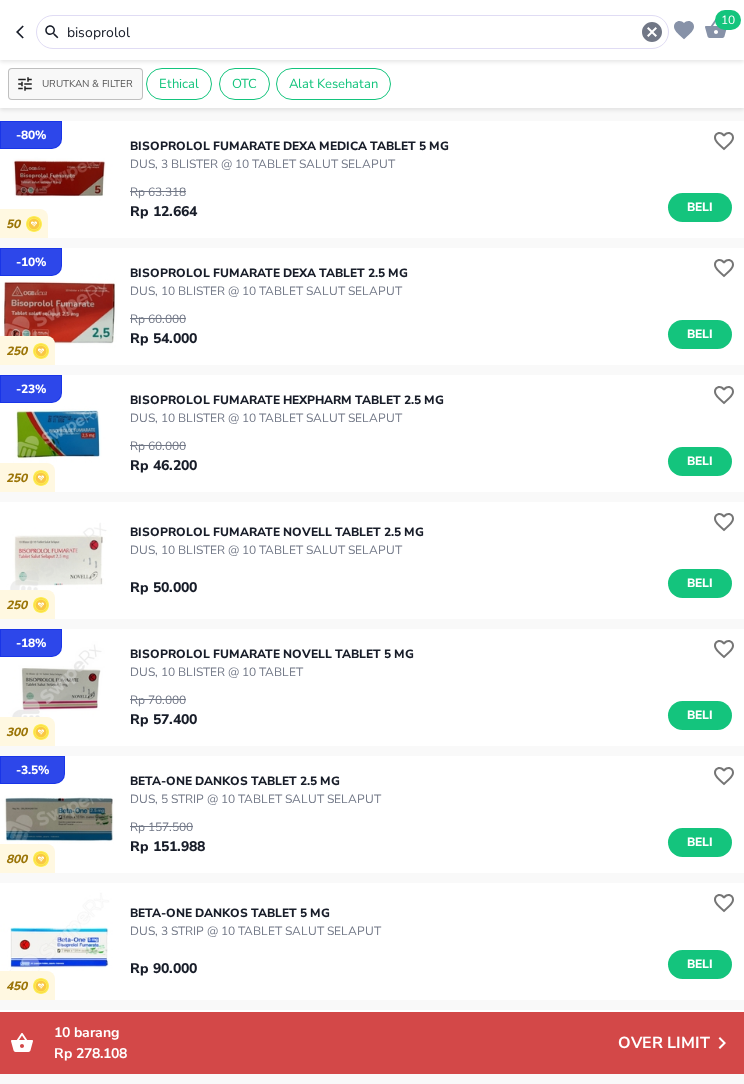 scroll, scrollTop: 0, scrollLeft: 0, axis: both 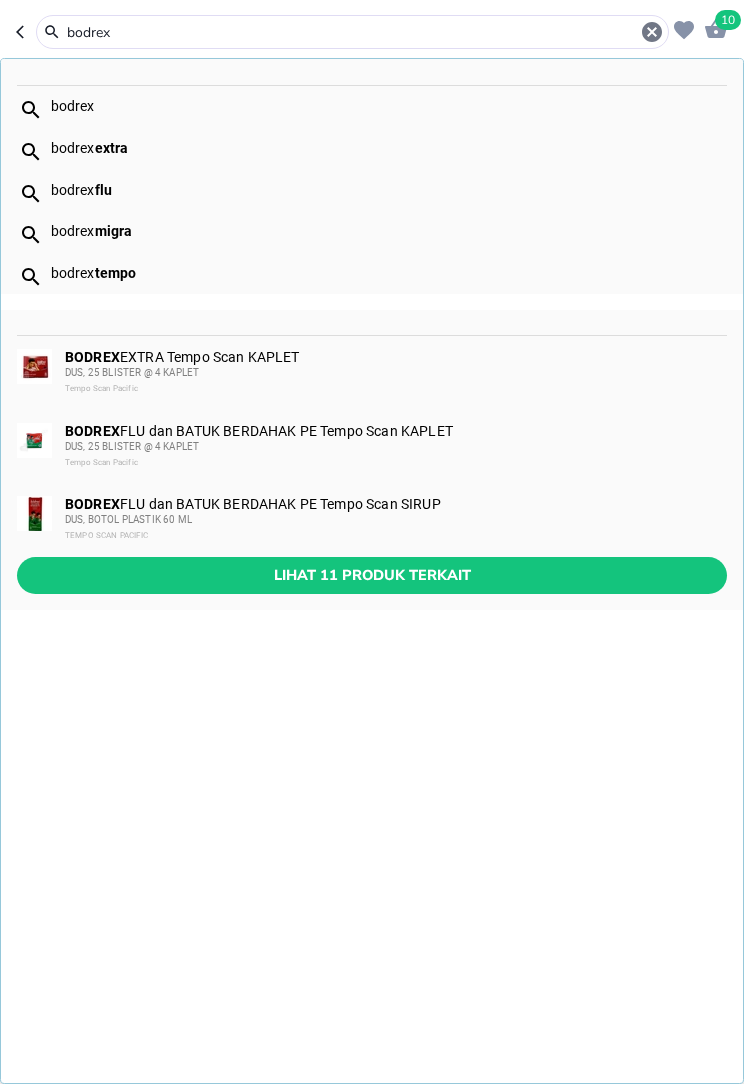 type on "bodrex" 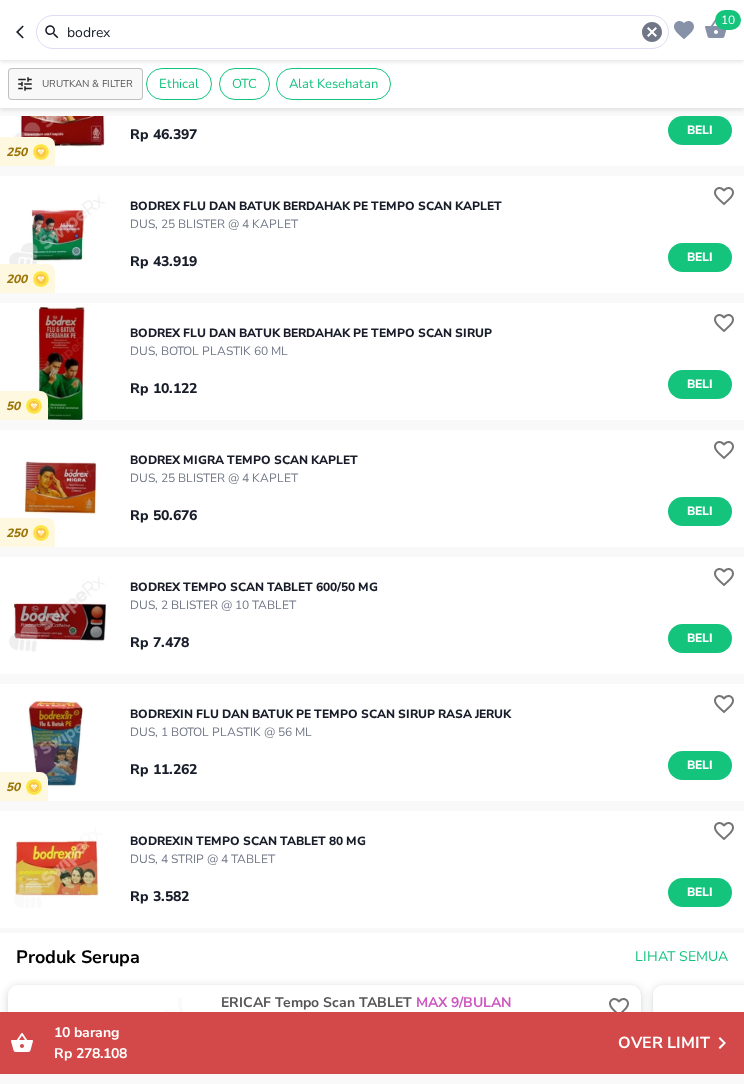 scroll, scrollTop: 75, scrollLeft: 0, axis: vertical 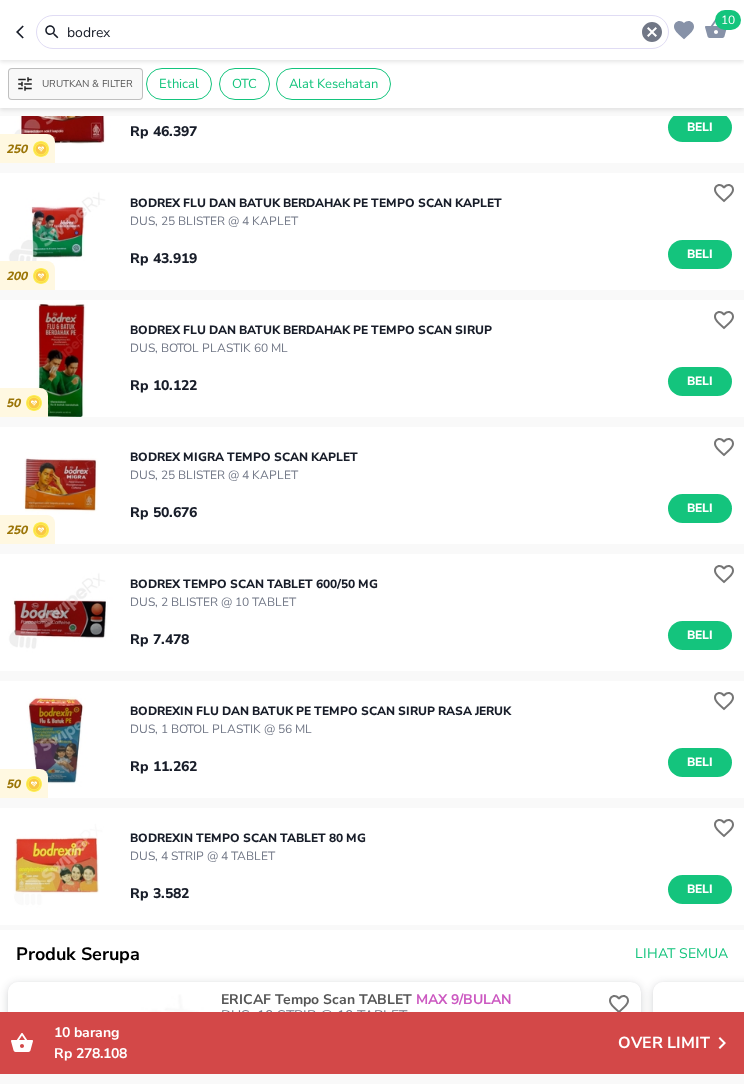 click 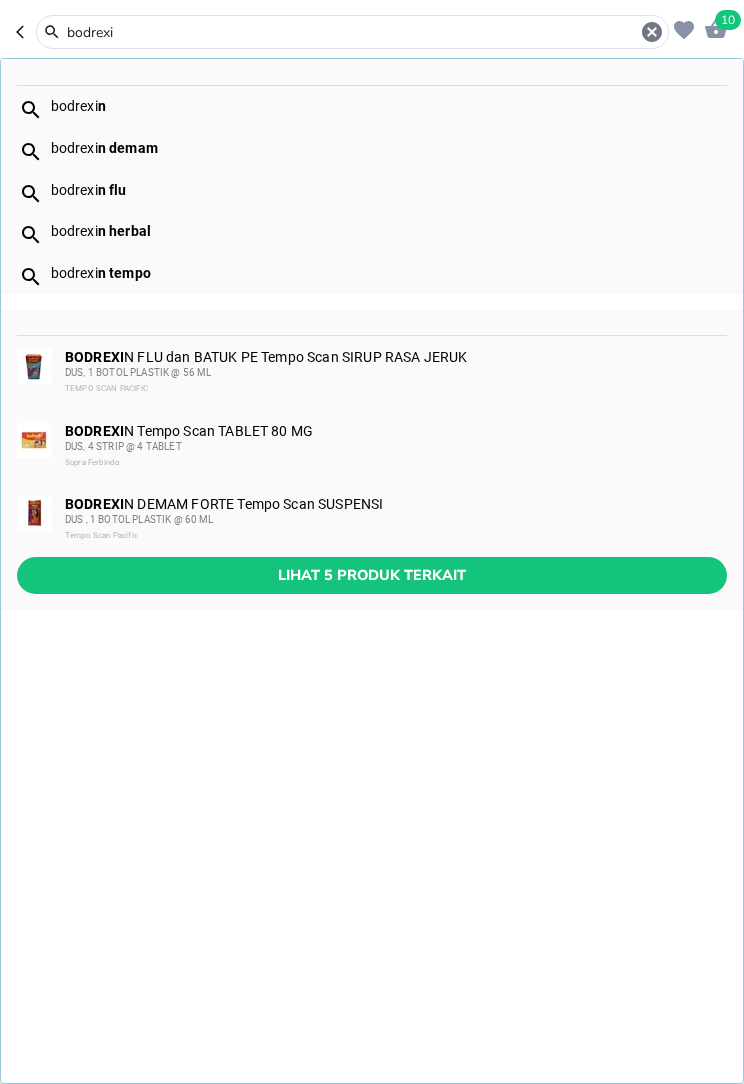 click on "bodrexi n" at bounding box center (372, 107) 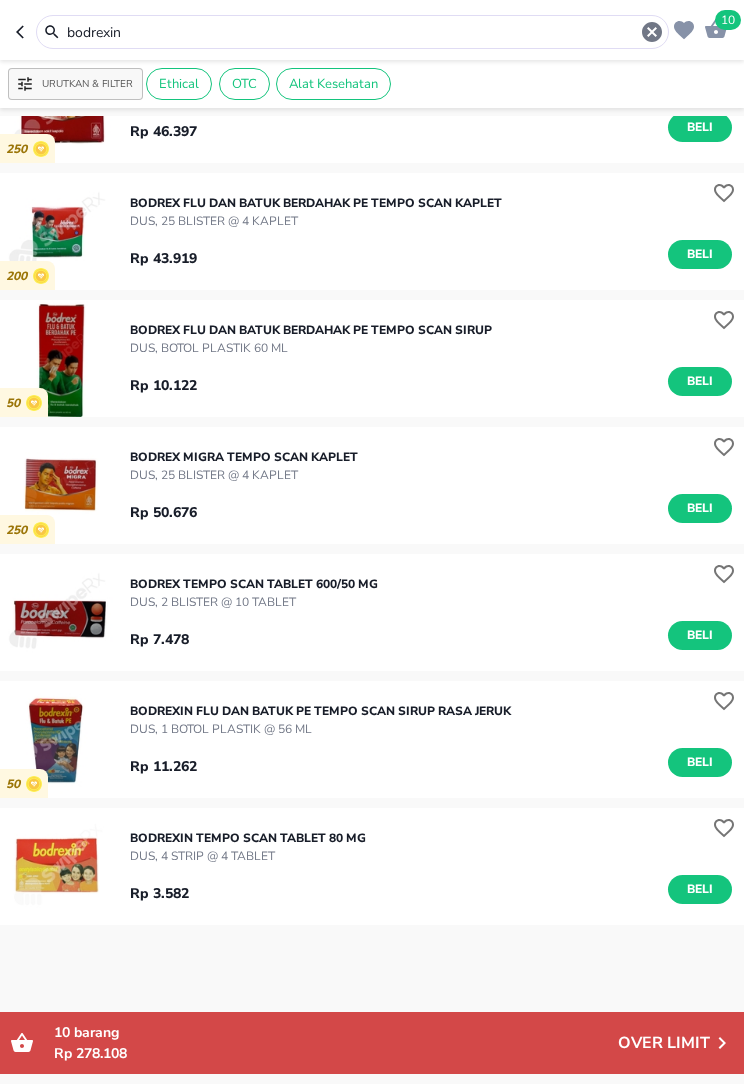 scroll, scrollTop: 0, scrollLeft: 0, axis: both 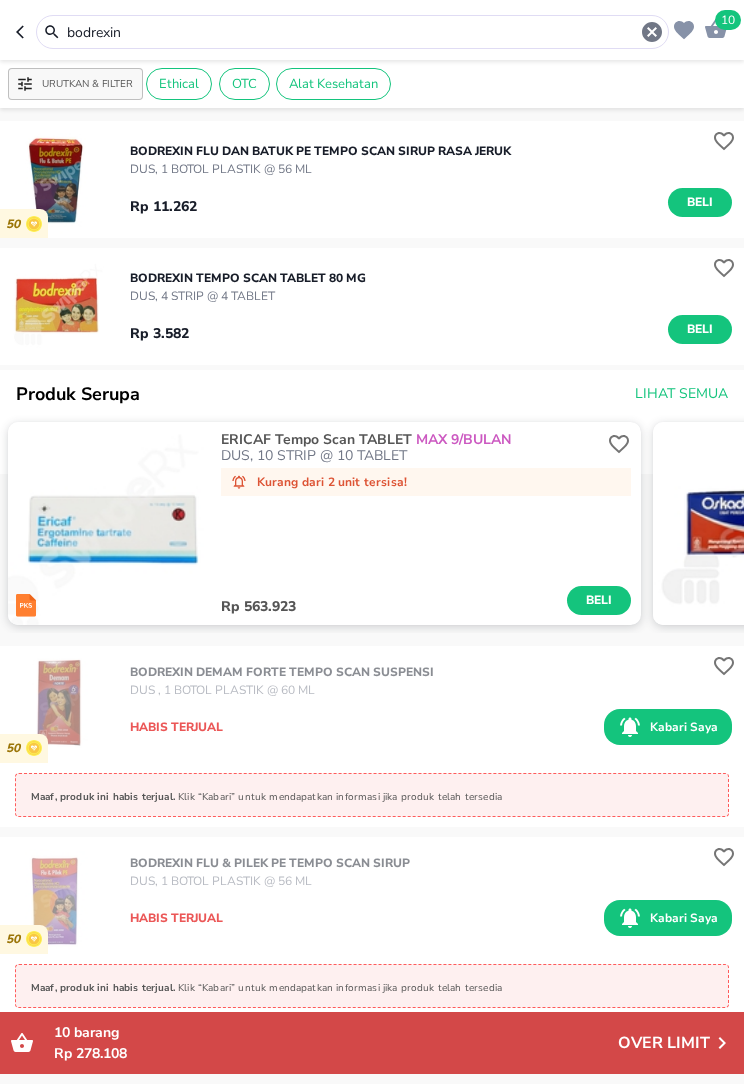 click on "Beli" at bounding box center [700, 329] 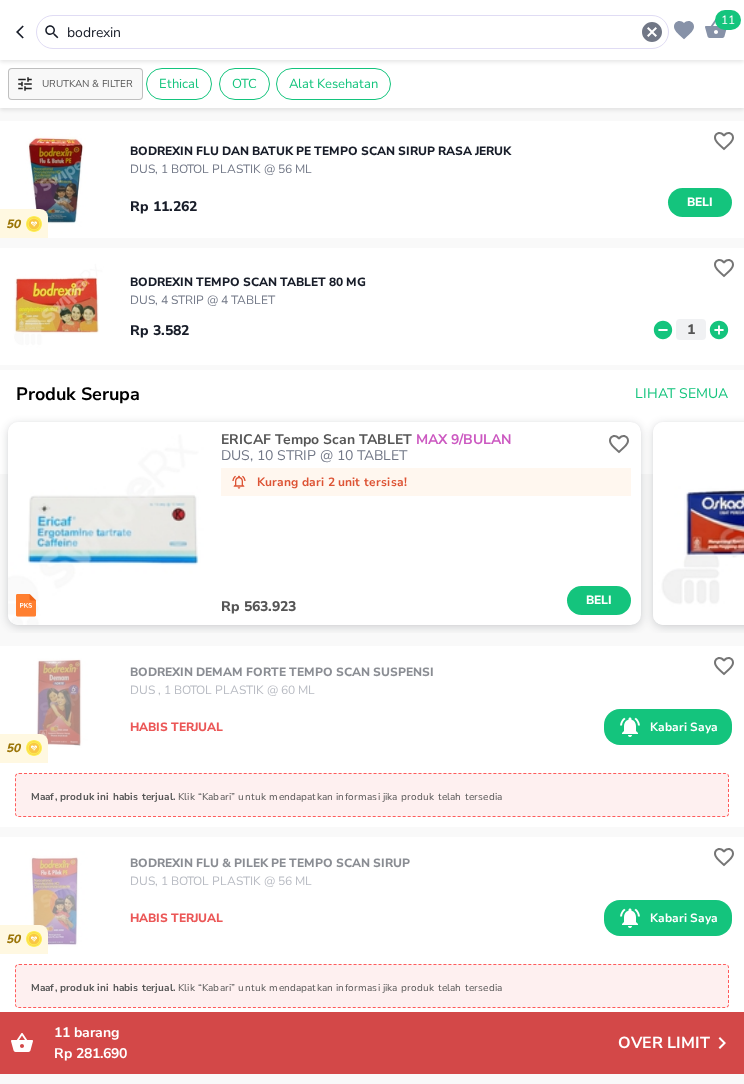 click 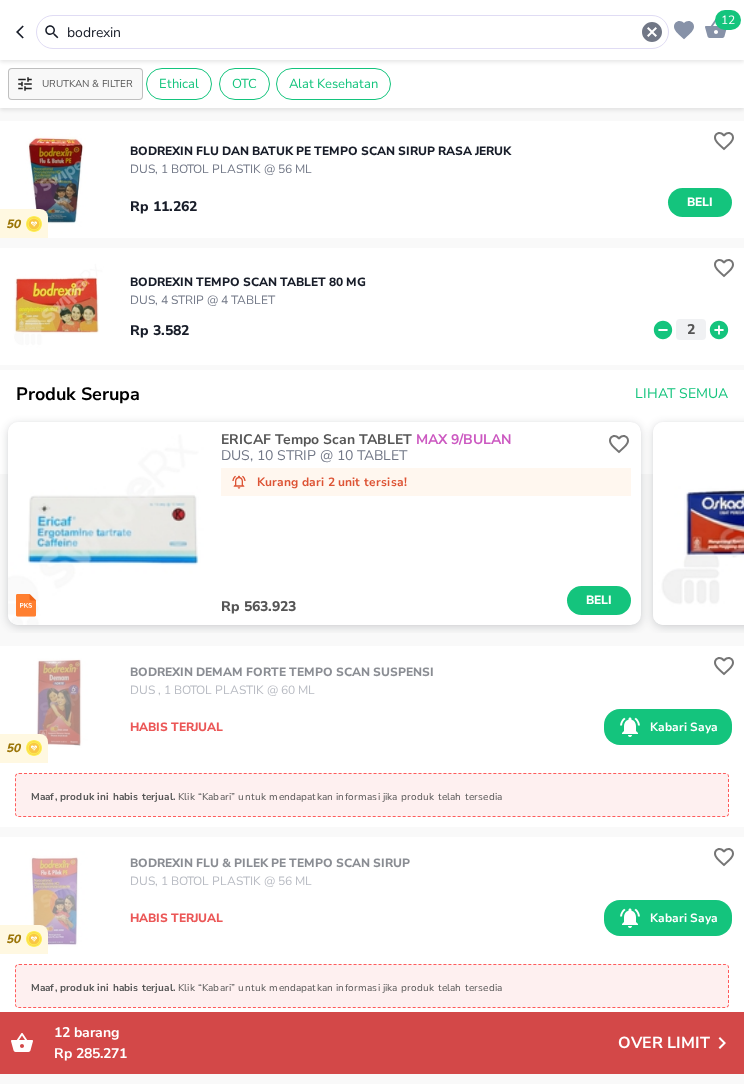 click on "bodrexin" at bounding box center (352, 32) 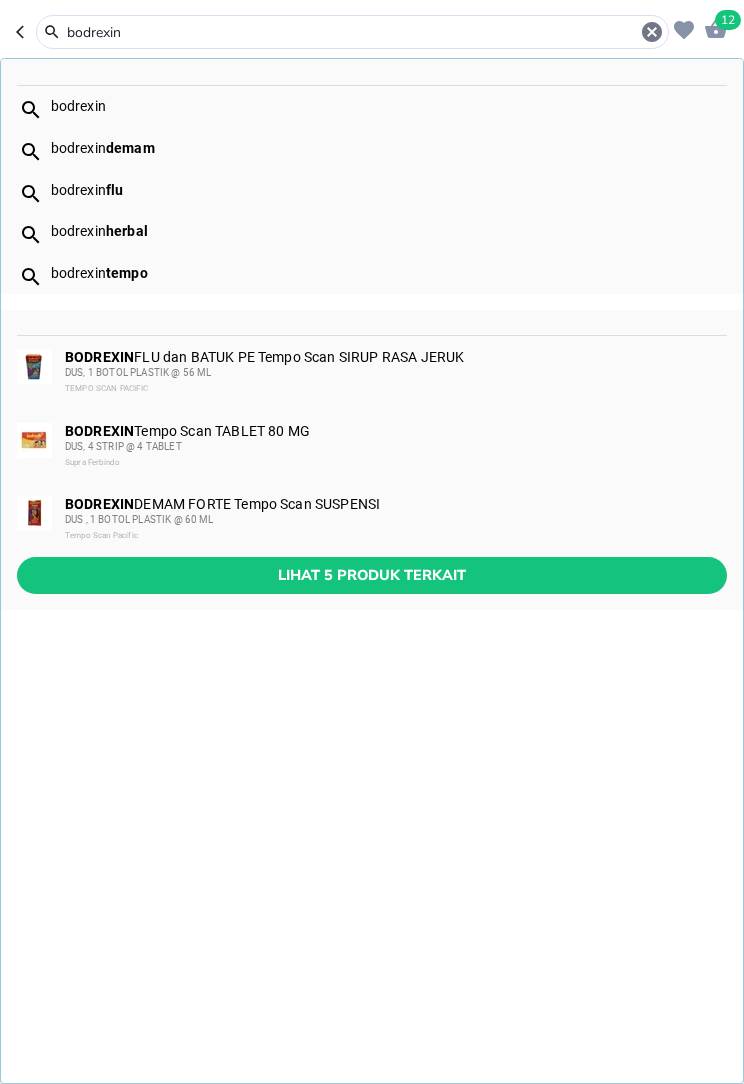 click 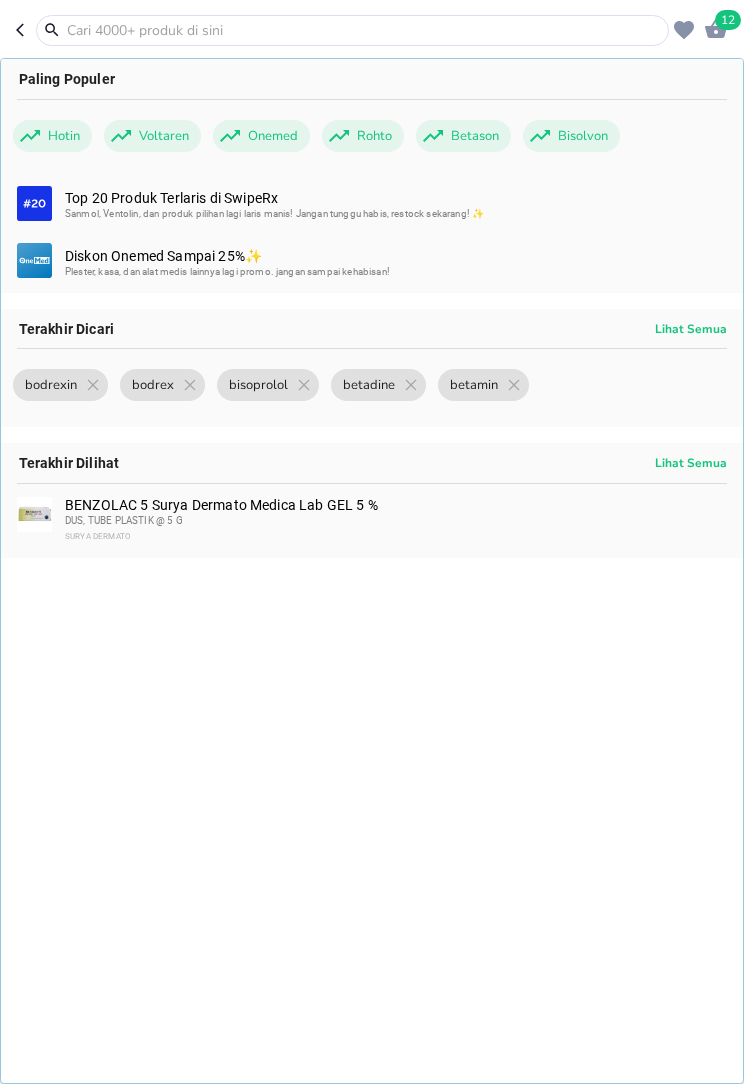 click 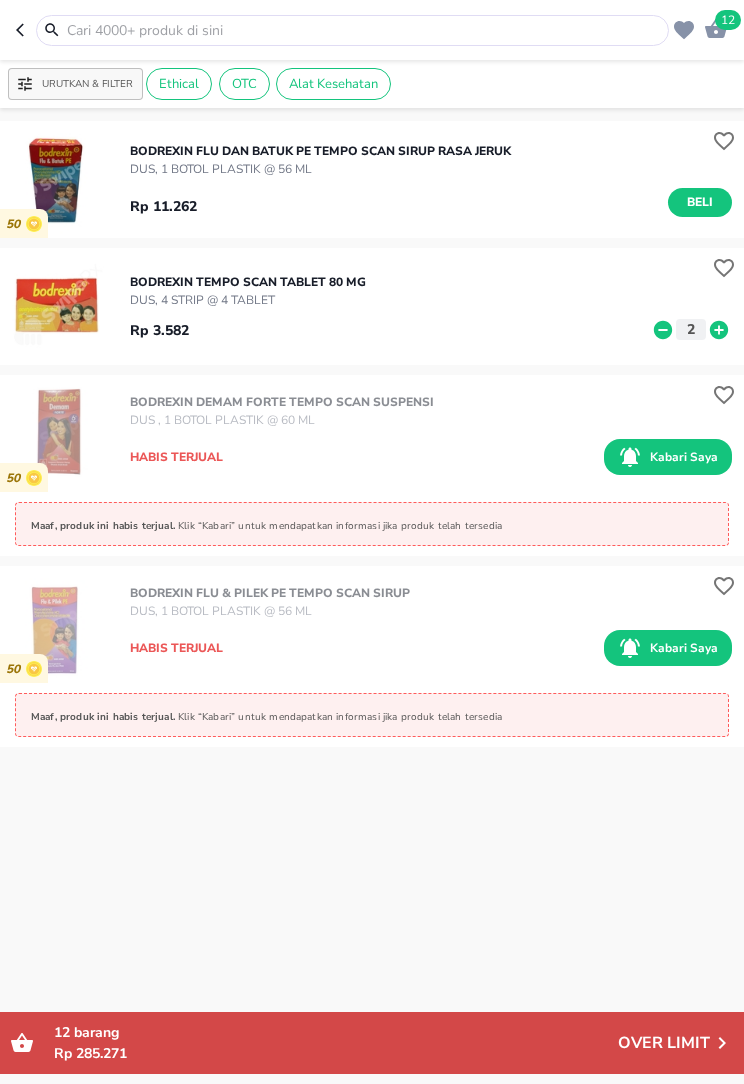 type on "bisolvon" 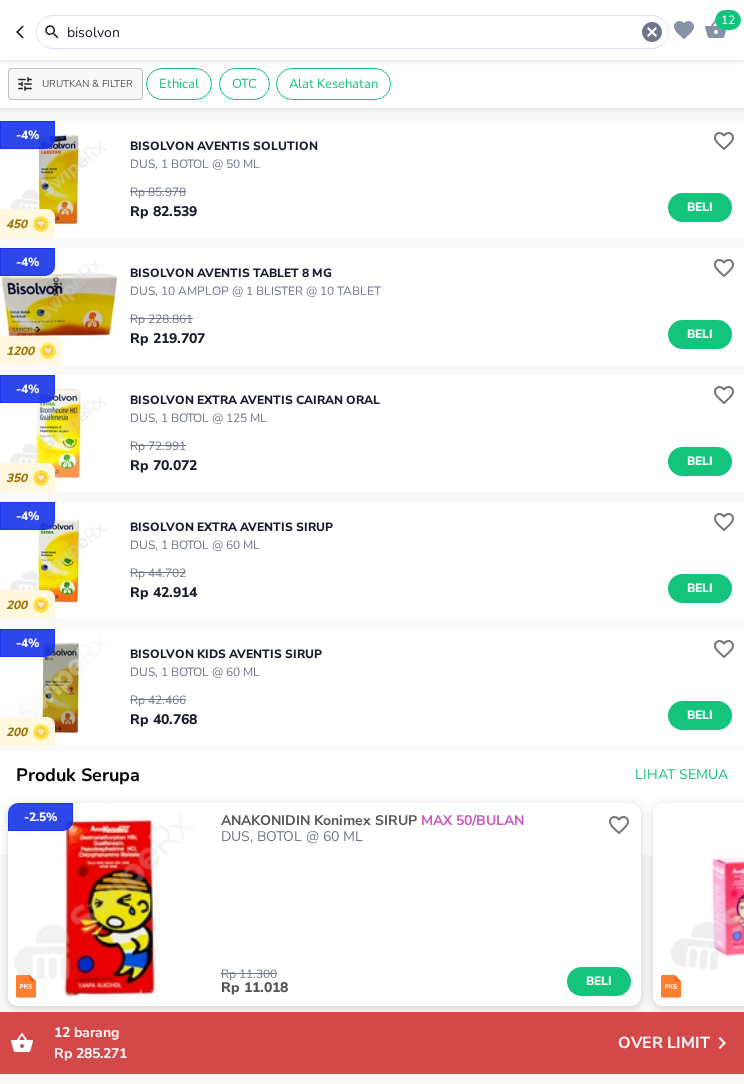 click on "bisolvon" at bounding box center [352, 32] 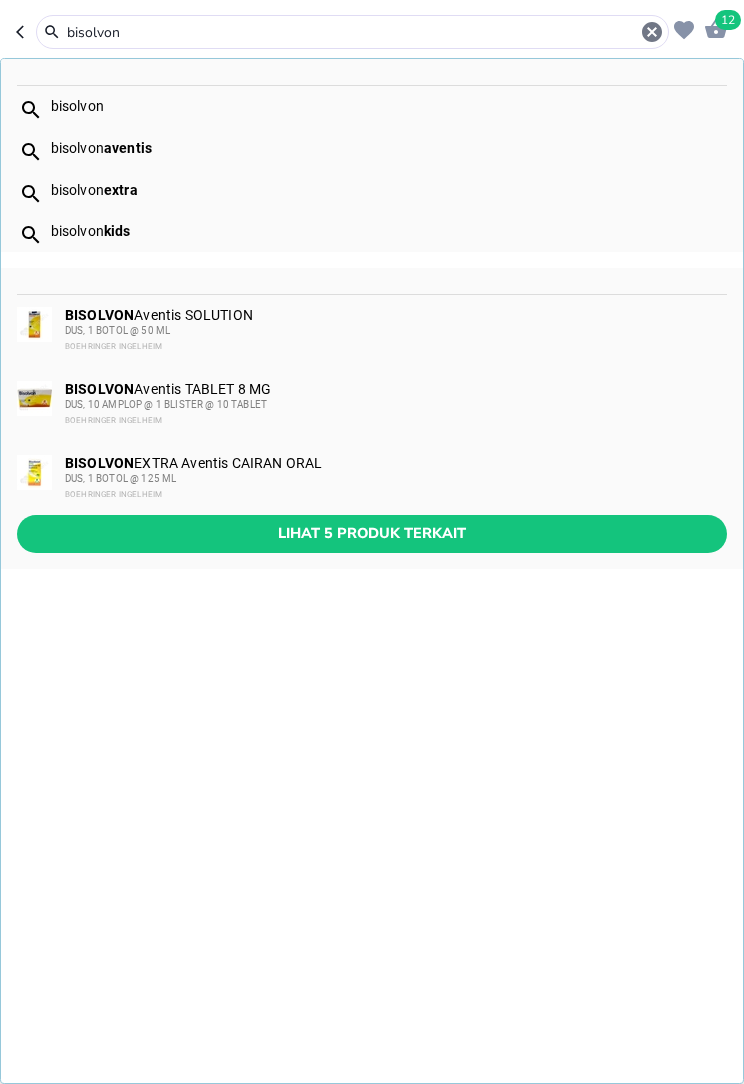 click 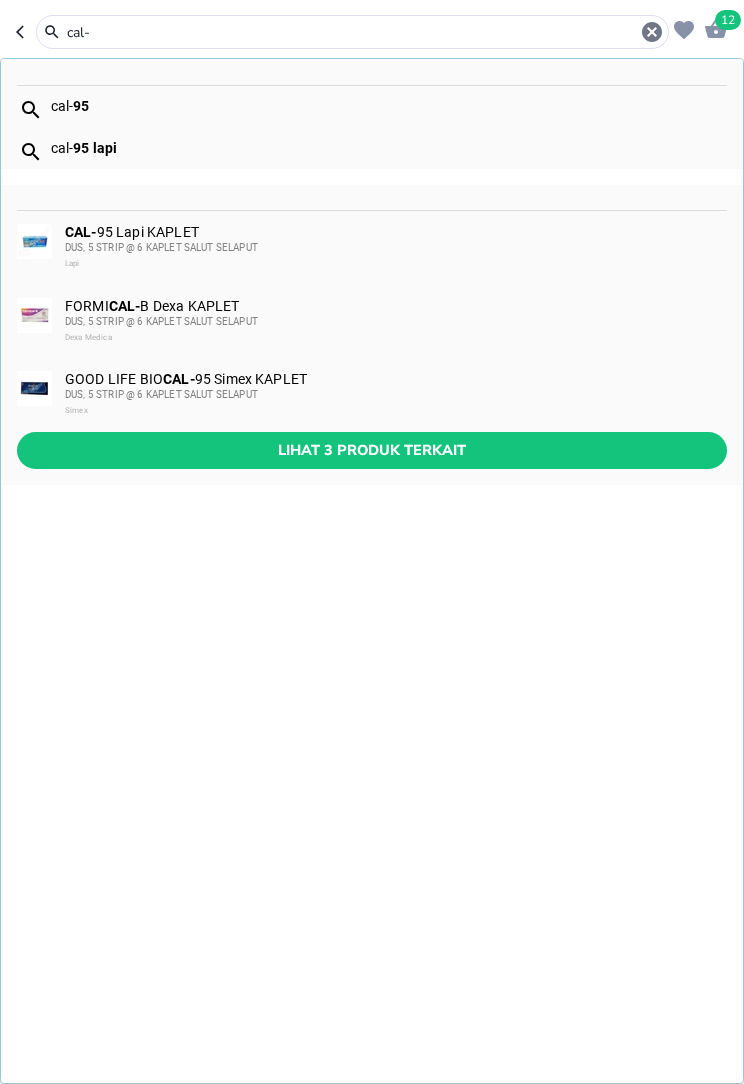 click on "cal- 95" at bounding box center [372, 107] 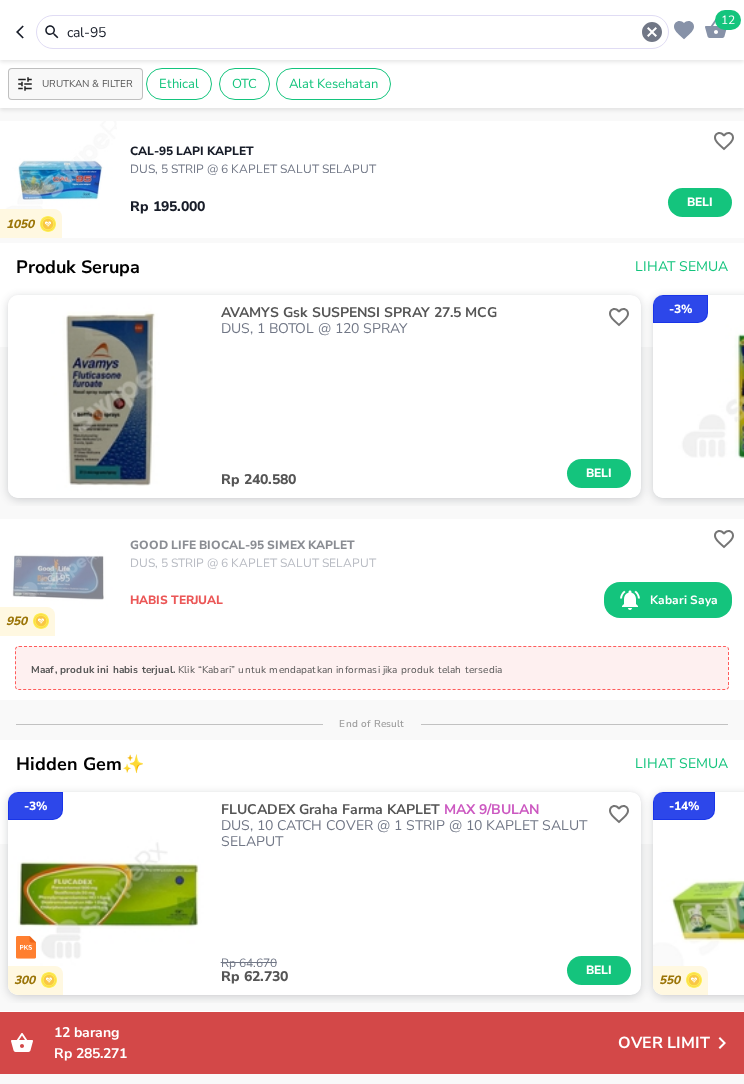 click 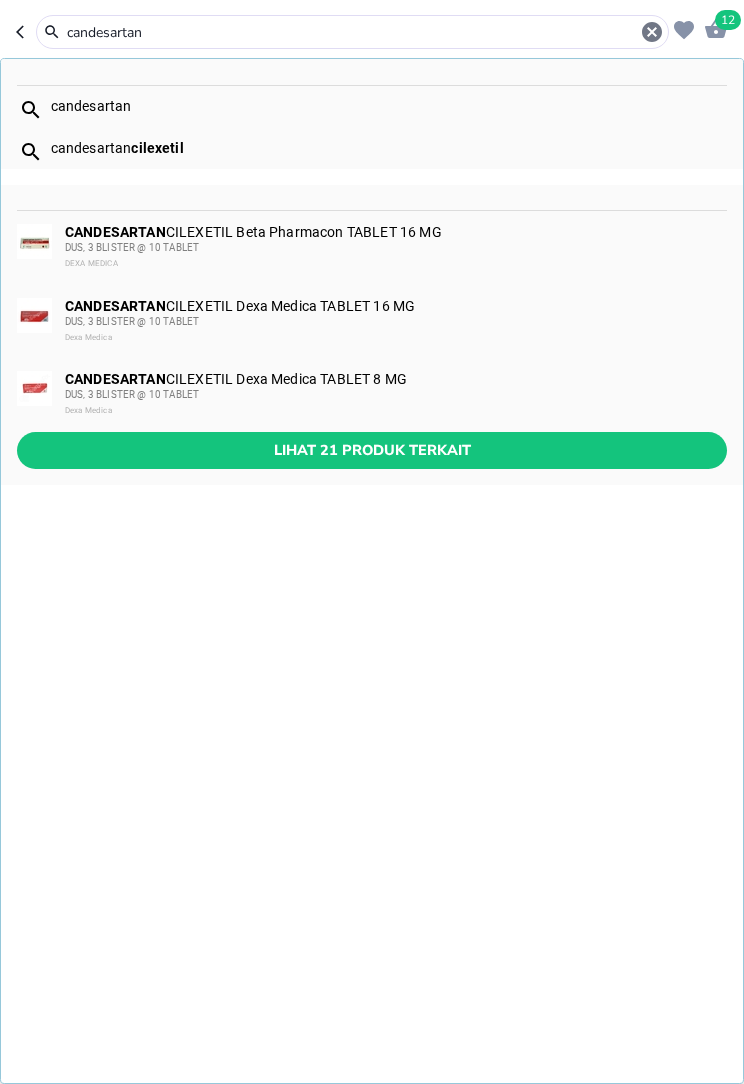 type on "candesartan" 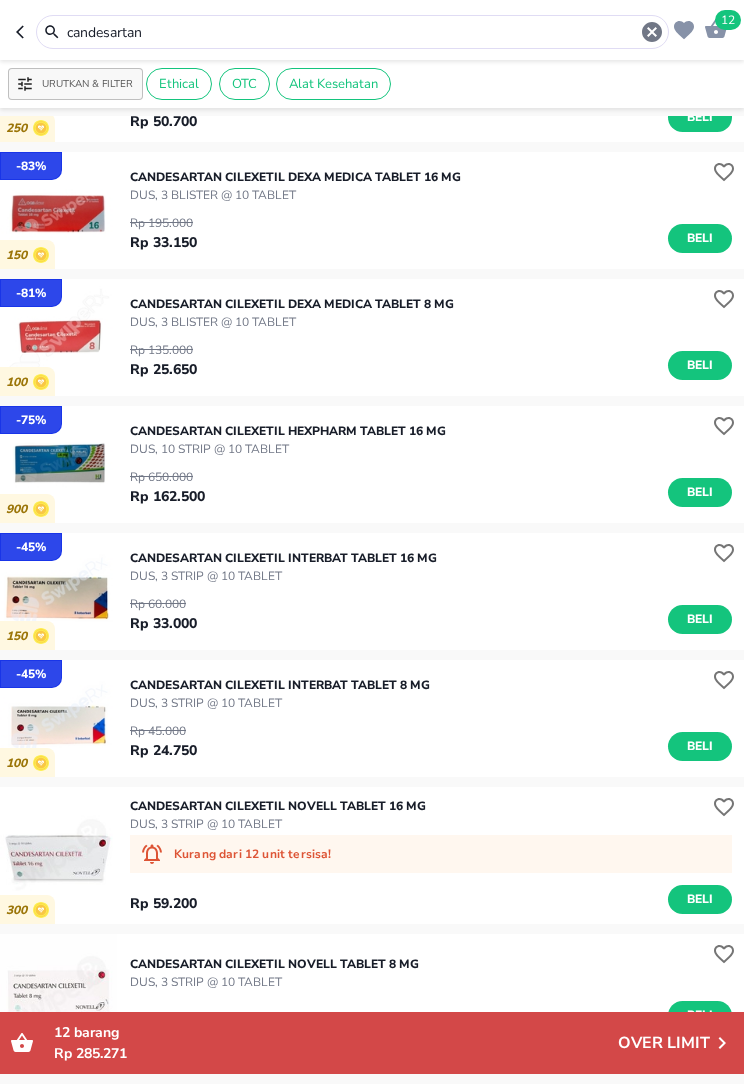 scroll, scrollTop: 134, scrollLeft: 0, axis: vertical 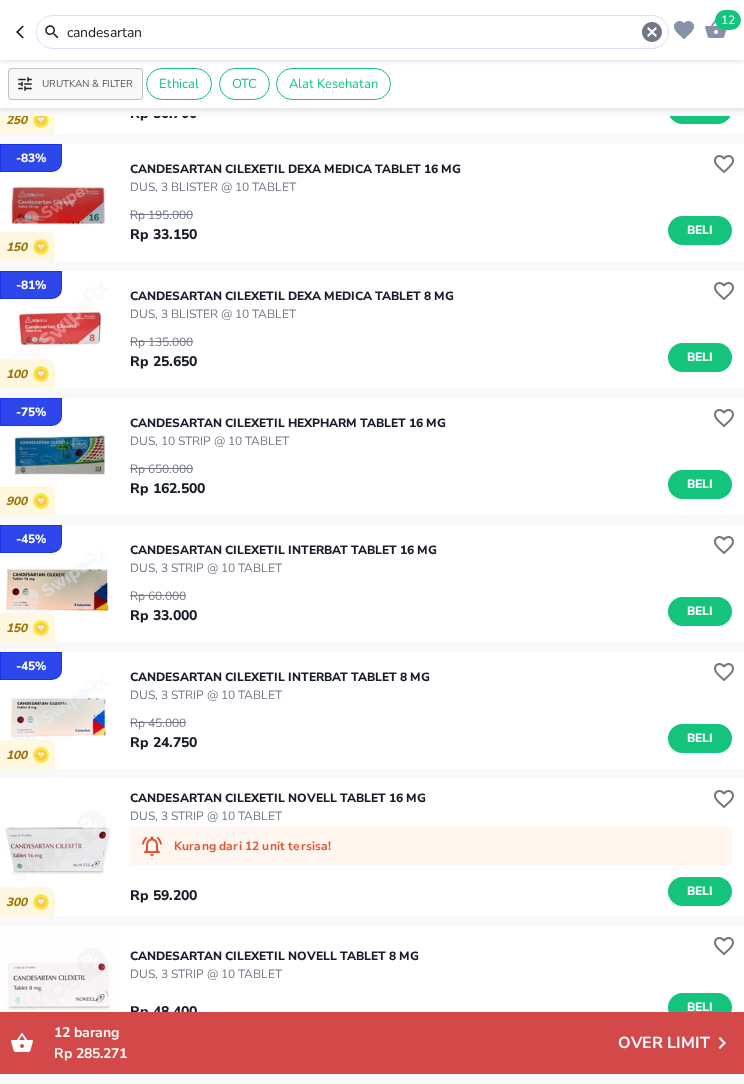 click 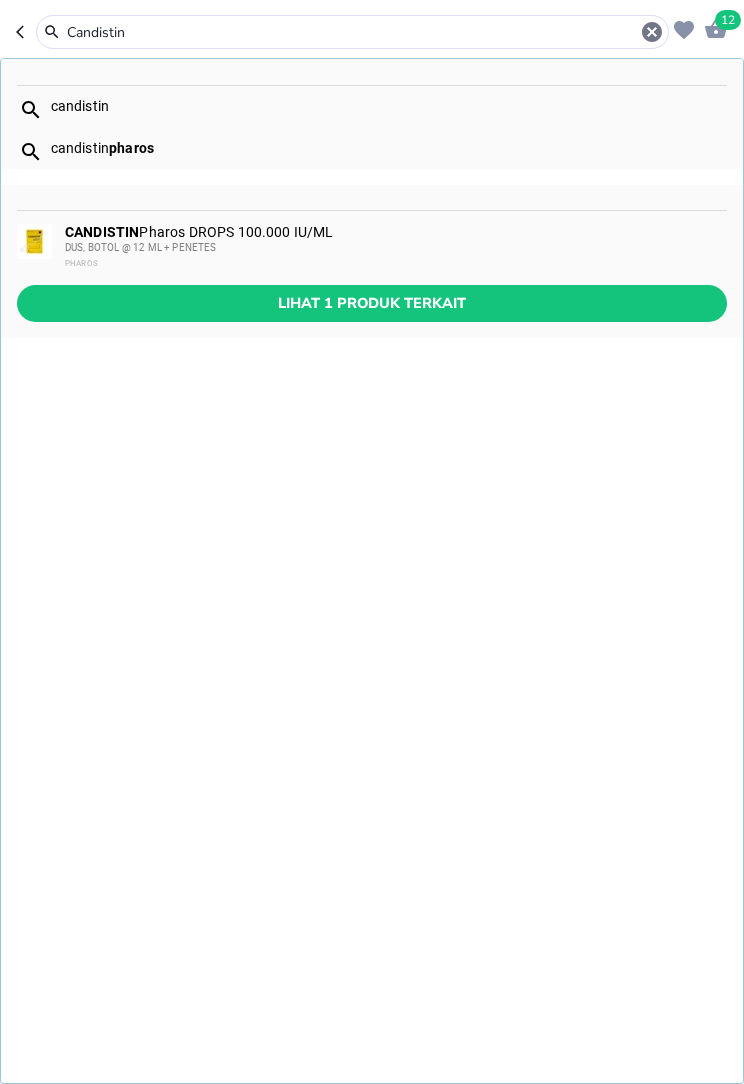 type on "Candistin" 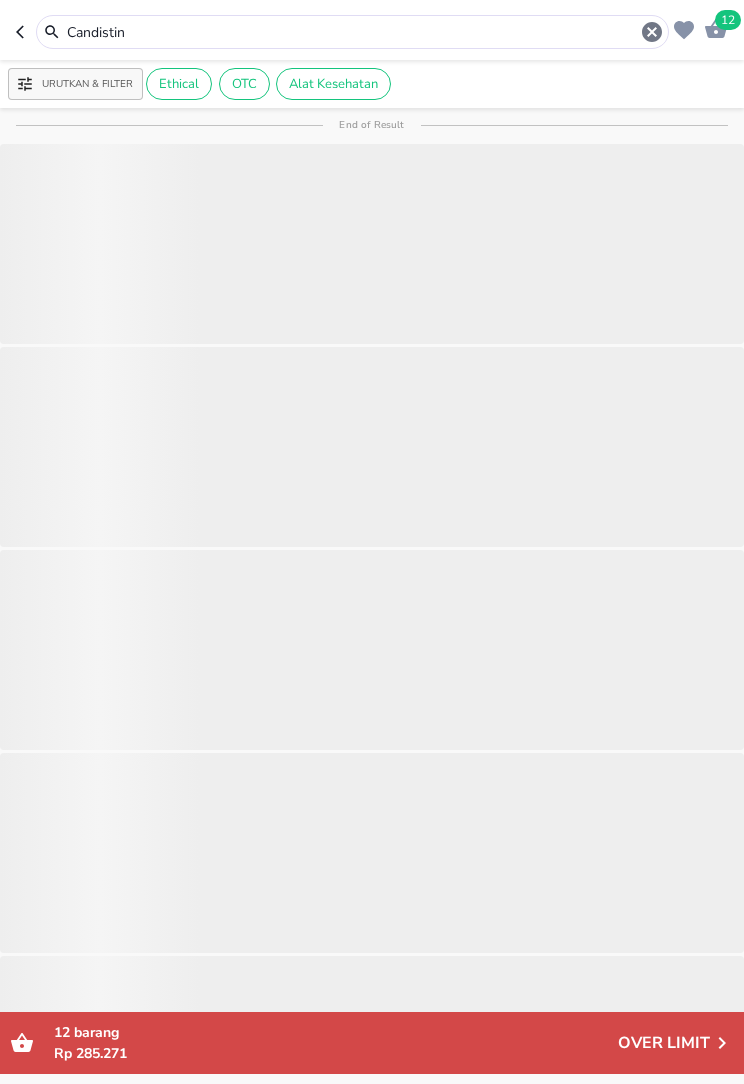 scroll, scrollTop: 0, scrollLeft: 0, axis: both 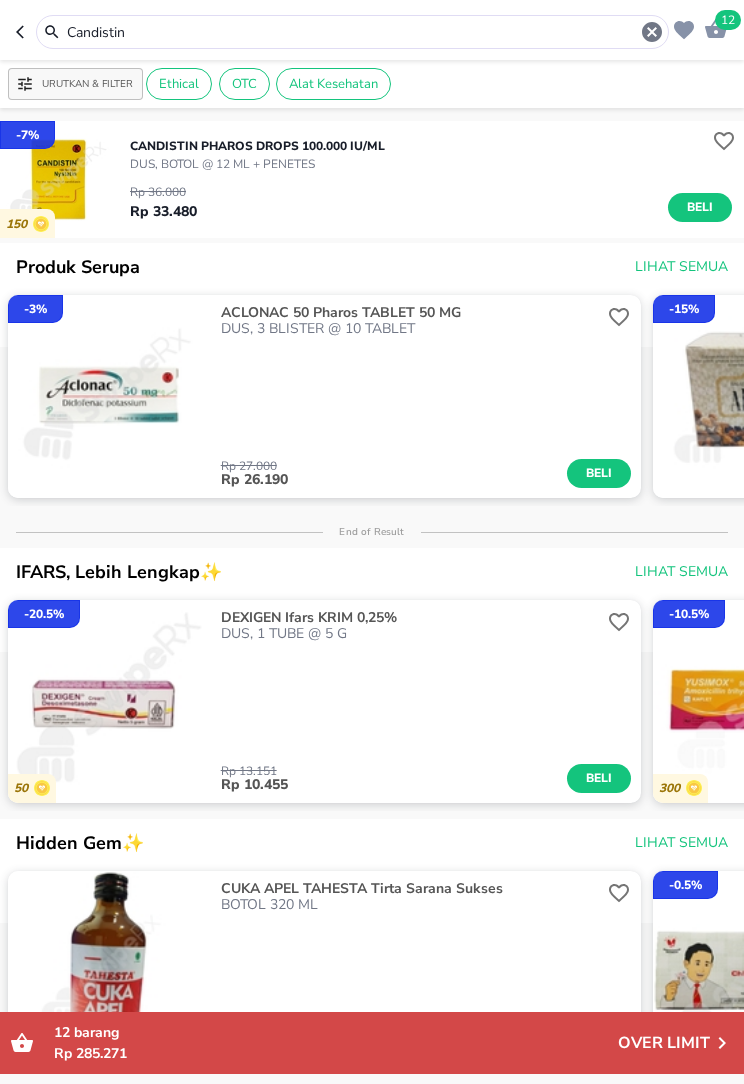 click 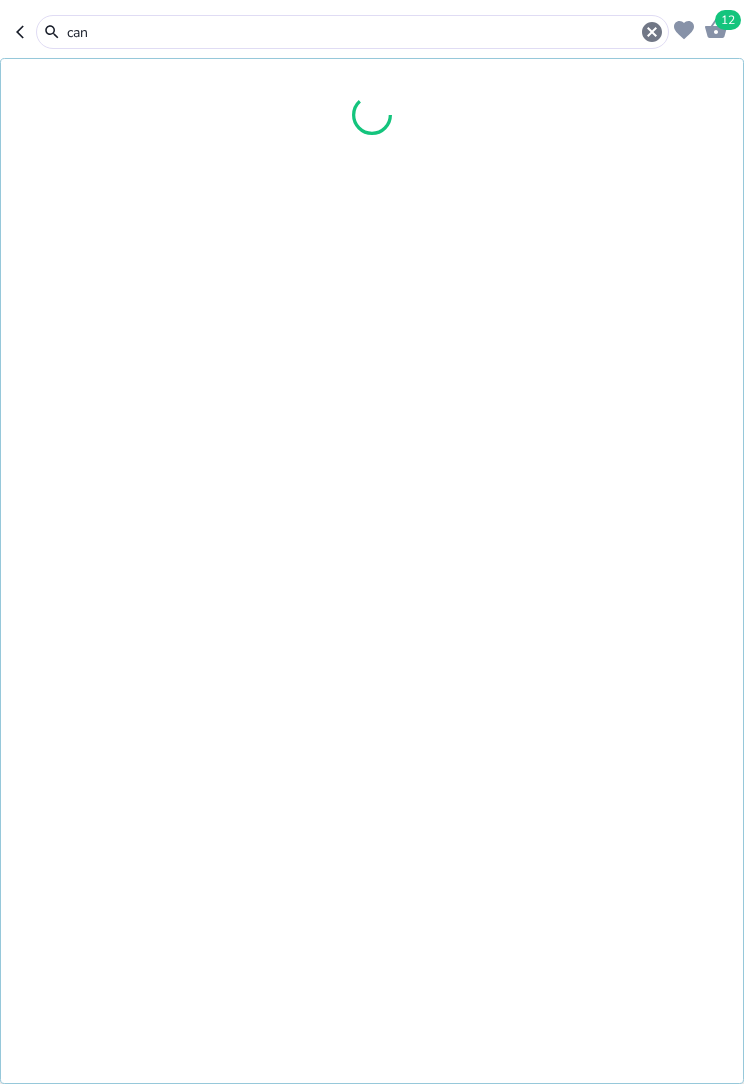click at bounding box center (372, 97) 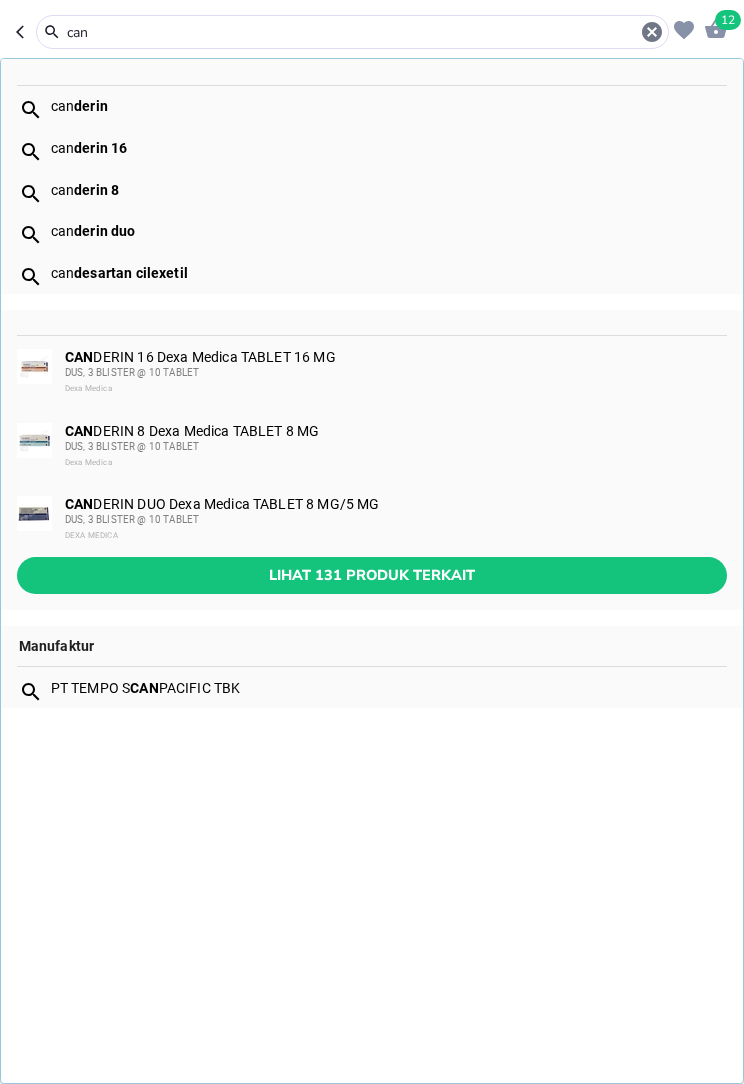 click on "can" at bounding box center [352, 32] 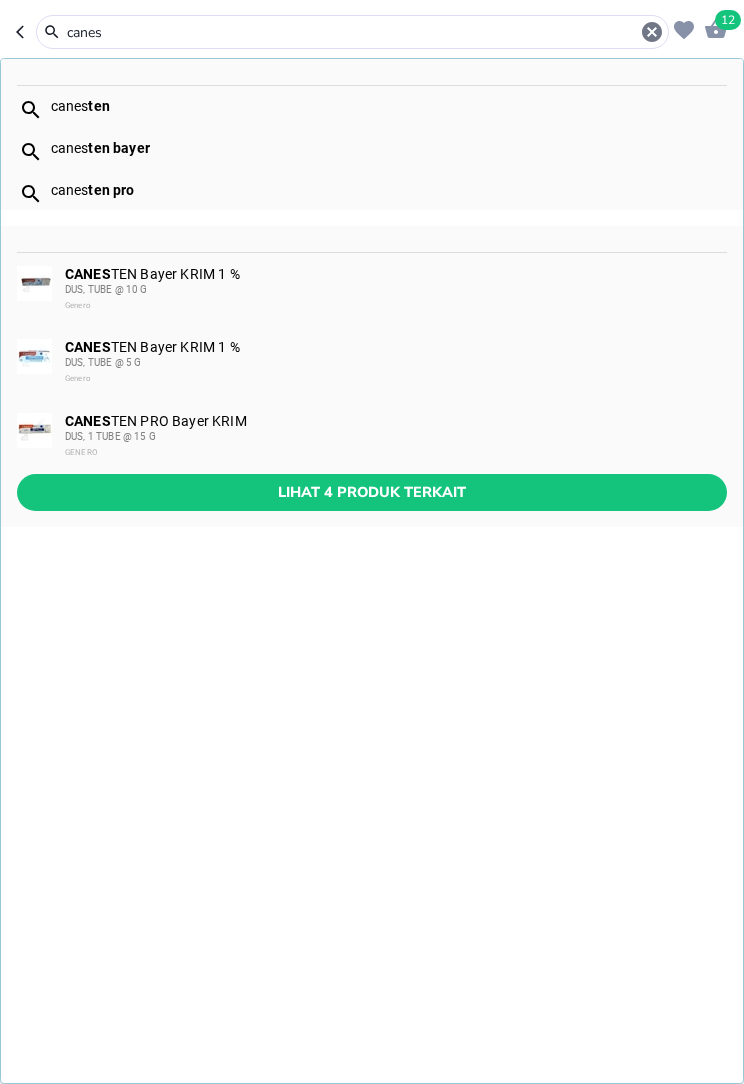 click on "canes ten" at bounding box center [372, 107] 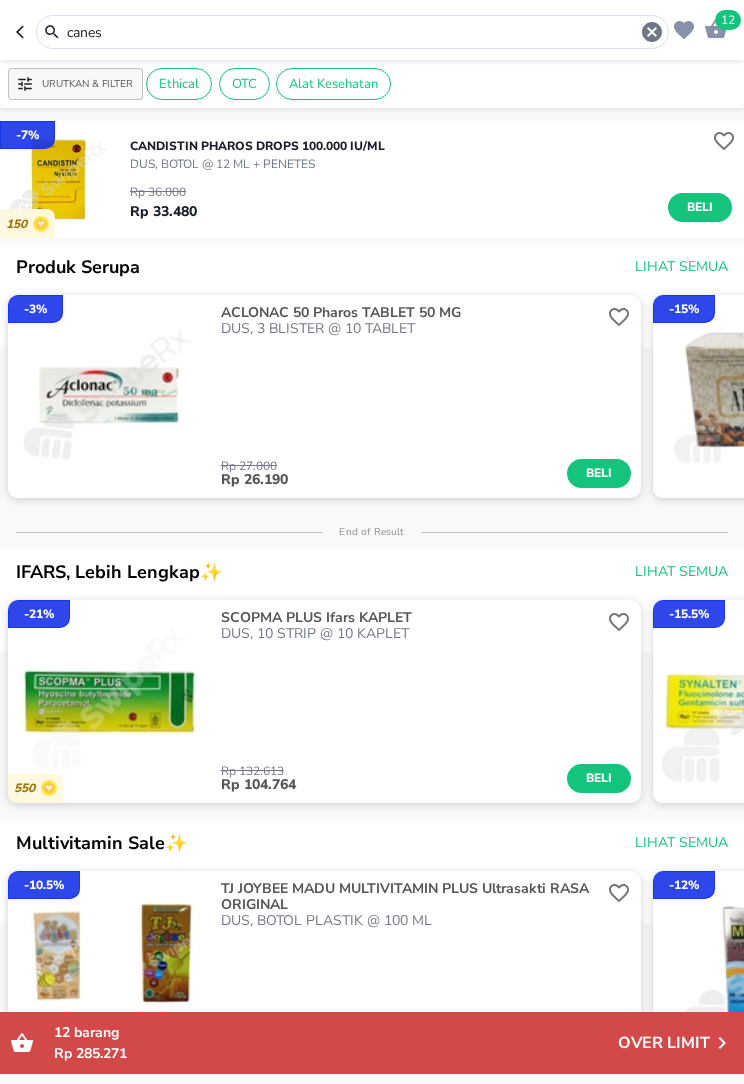 type on "canesten" 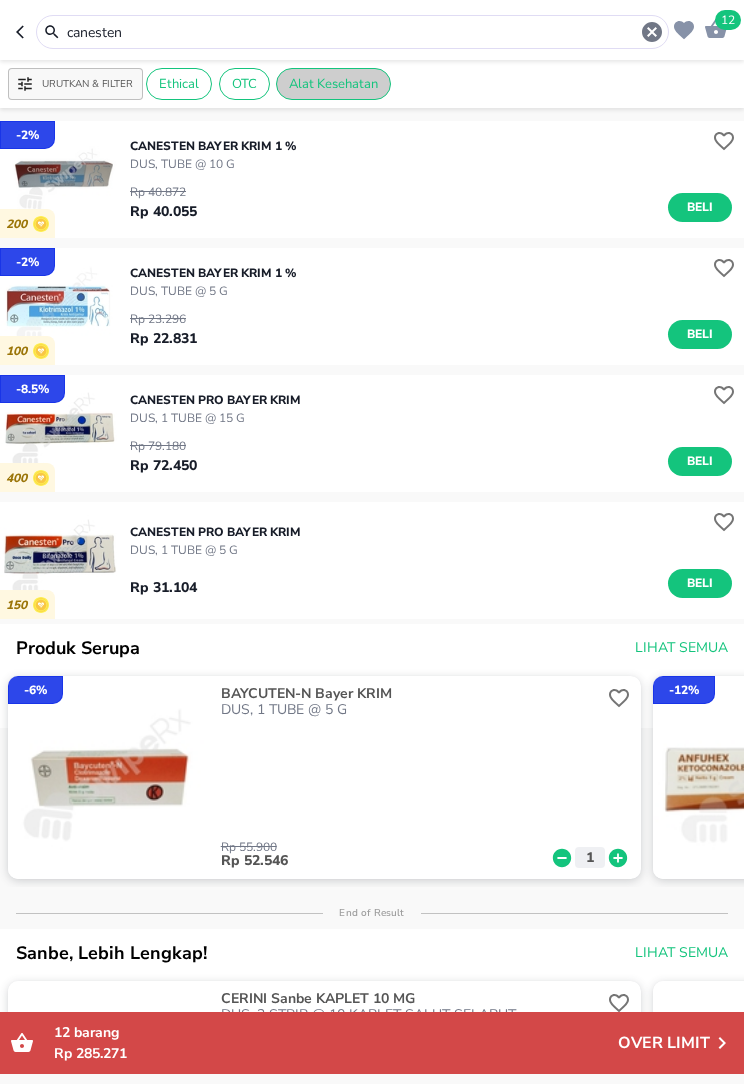 click on "Alat Kesehatan" at bounding box center (333, 84) 